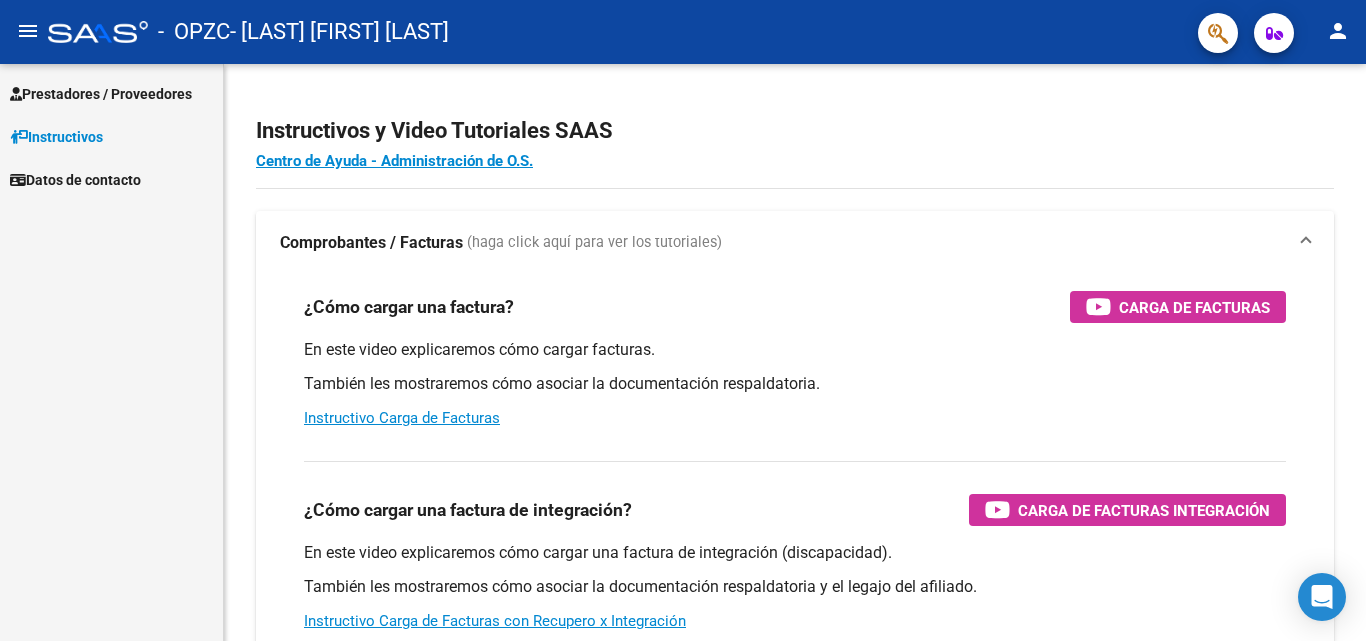 scroll, scrollTop: 0, scrollLeft: 0, axis: both 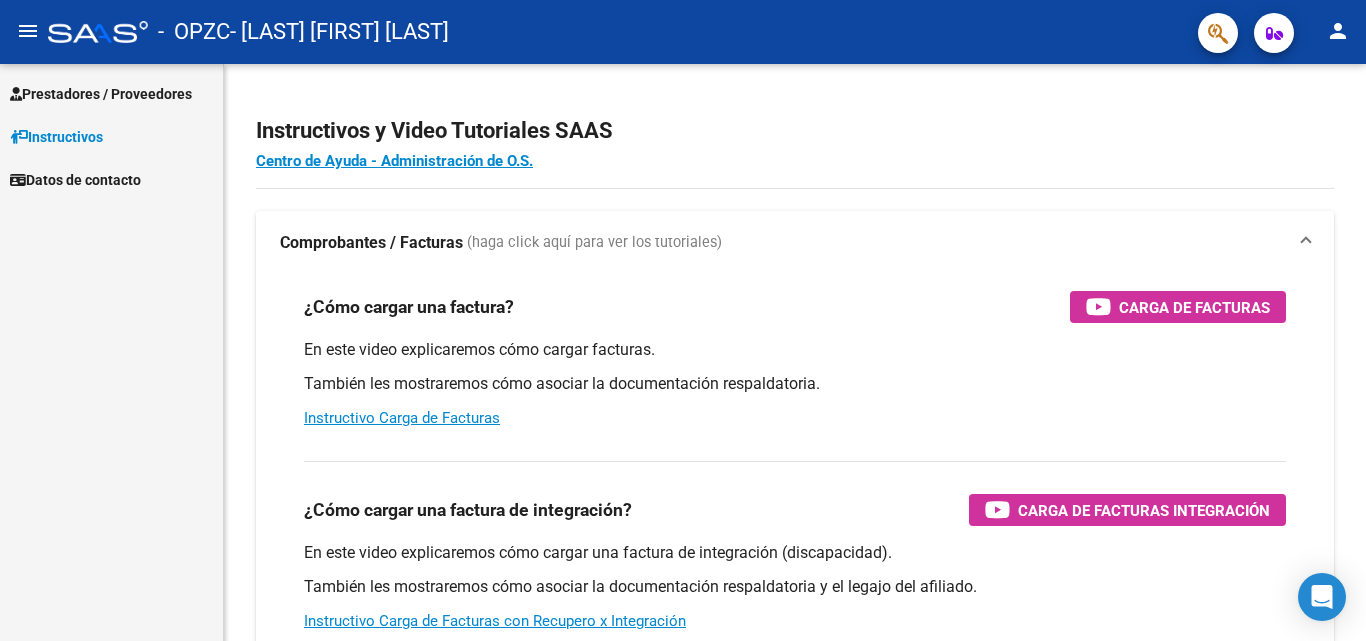 click on "menu" 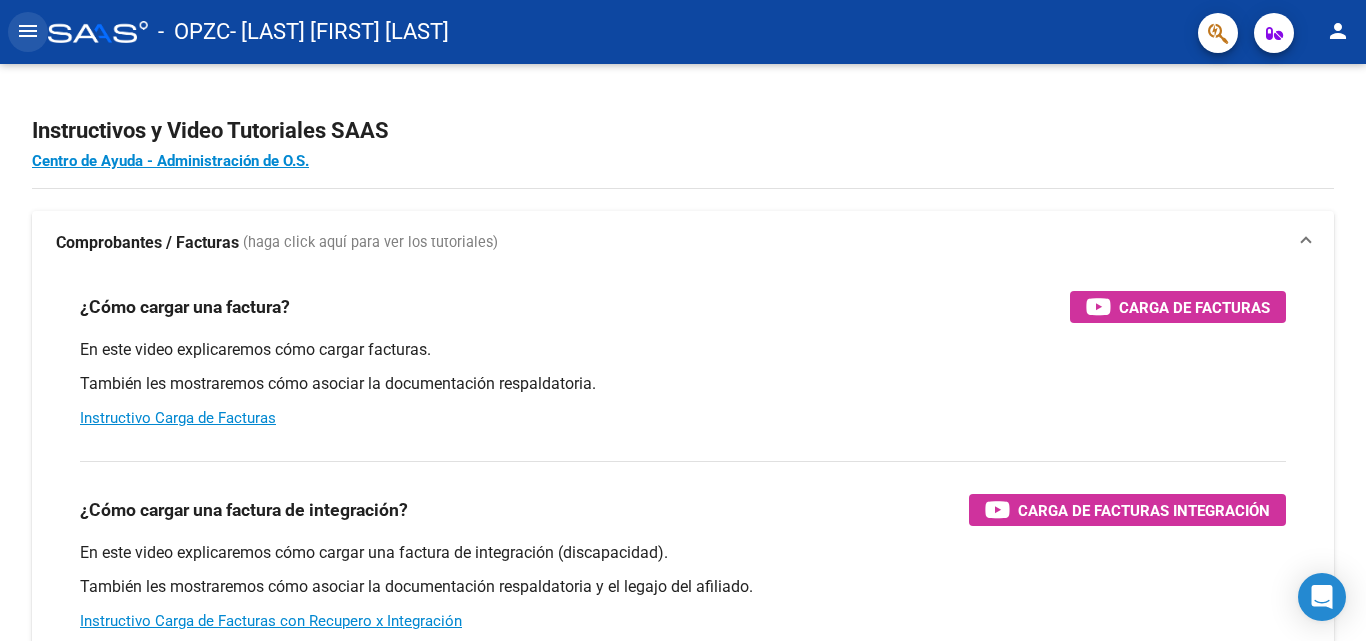 click on "menu" 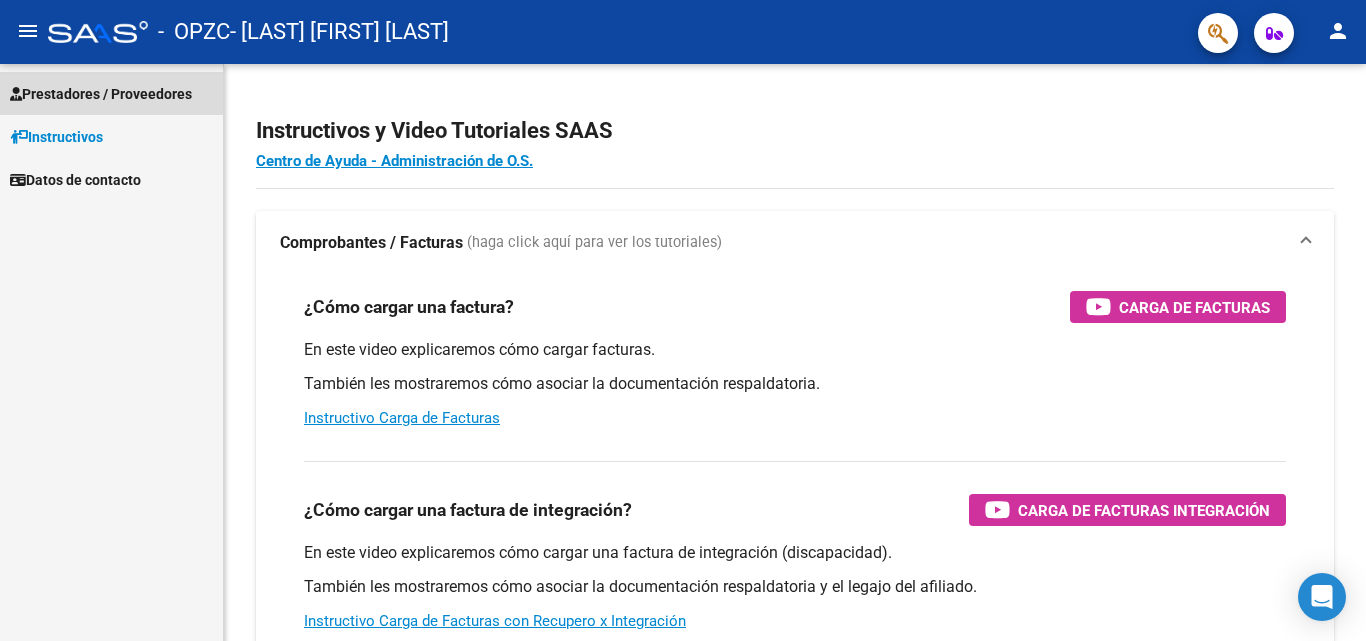 click on "Prestadores / Proveedores" at bounding box center (101, 94) 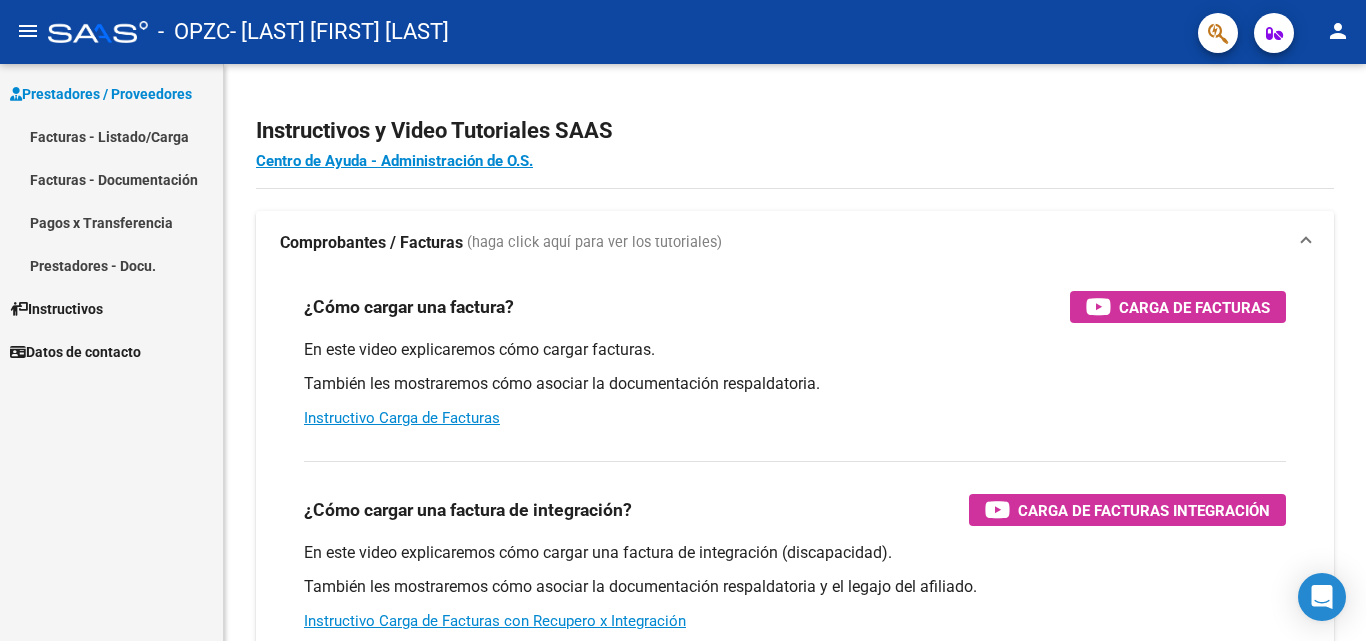 click on "Facturas - Listado/Carga" at bounding box center (111, 136) 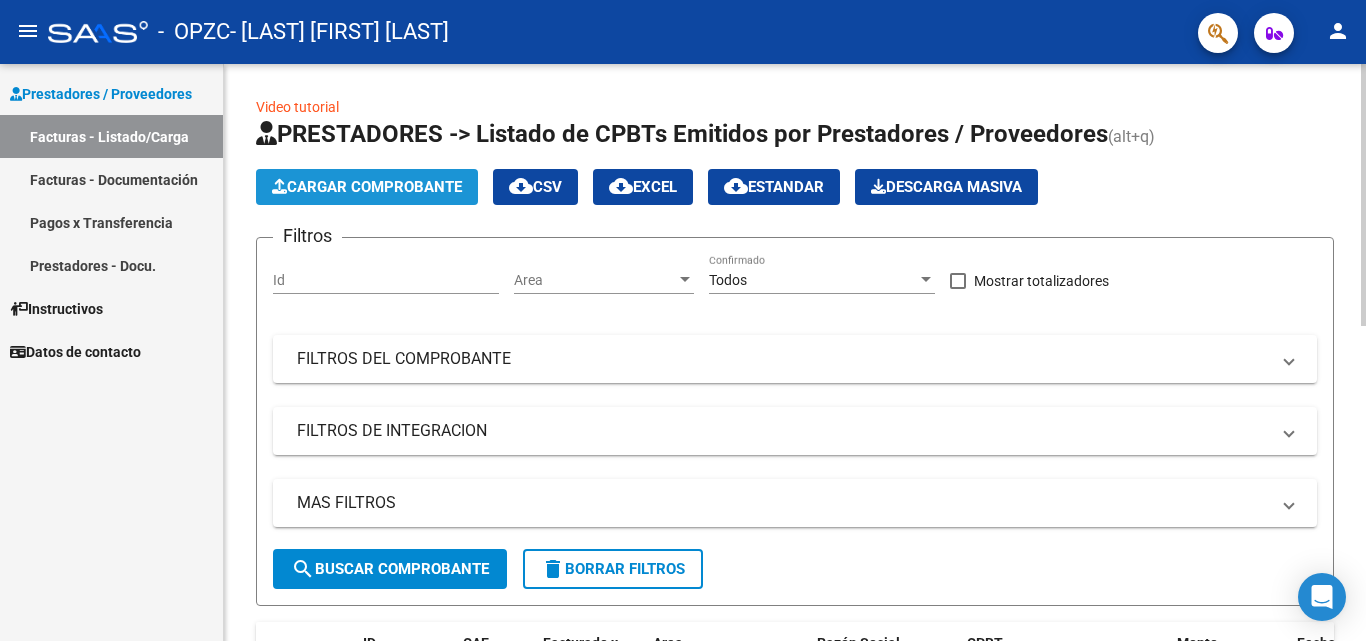 click on "Cargar Comprobante" 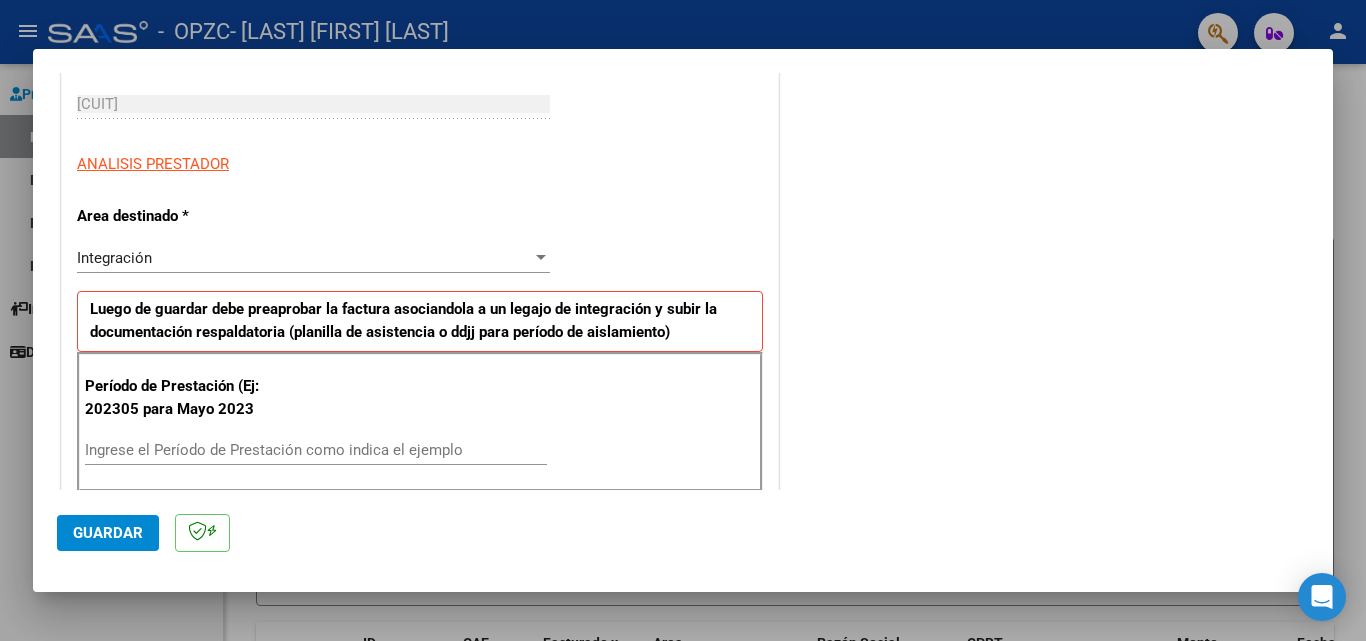 scroll, scrollTop: 365, scrollLeft: 0, axis: vertical 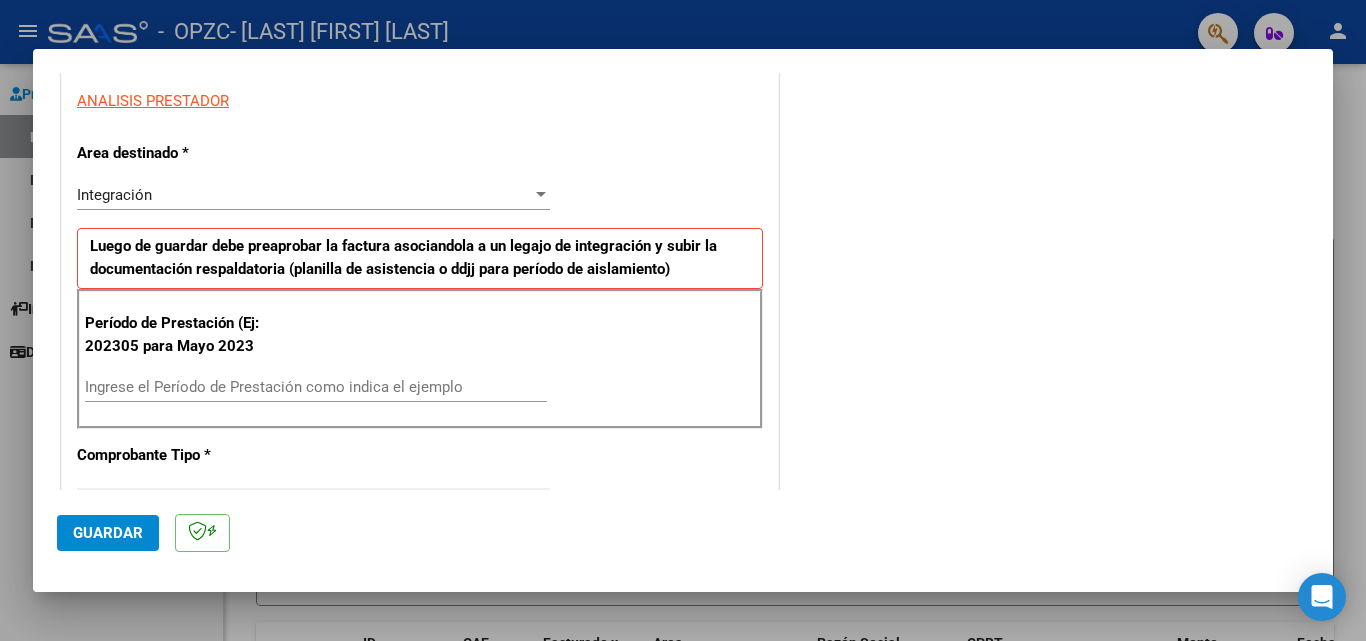 click on "Ingrese el Período de Prestación como indica el ejemplo" at bounding box center (316, 396) 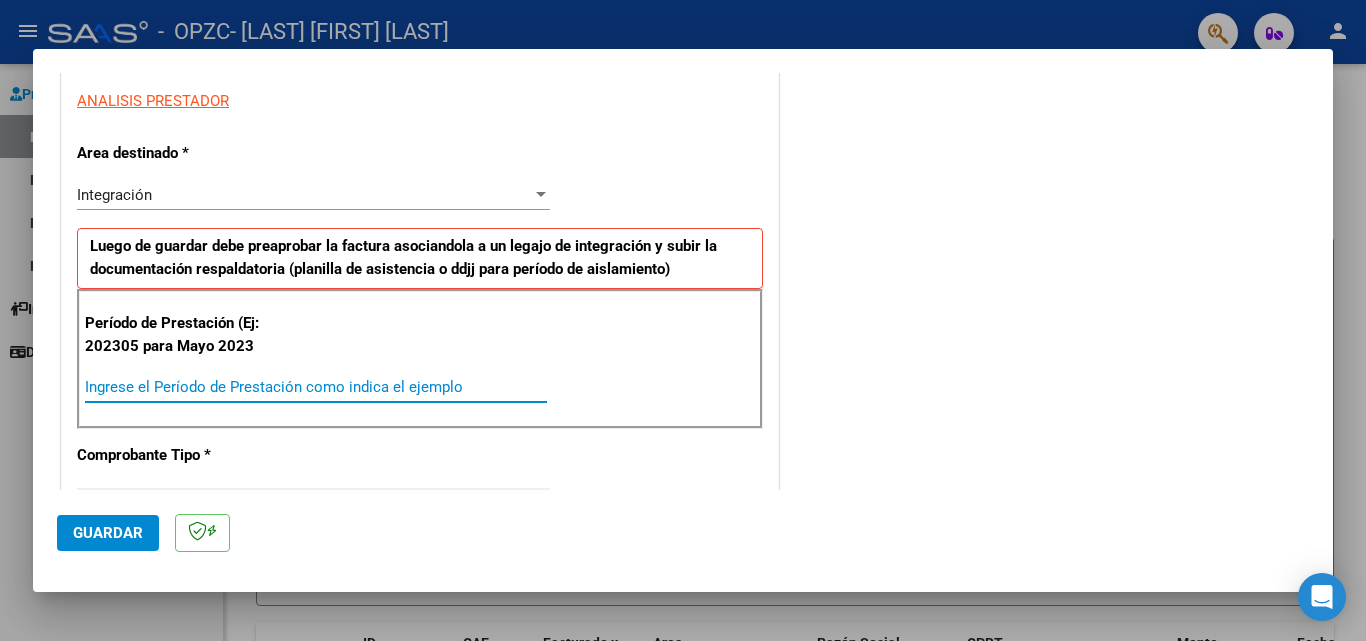click on "Ingrese el Período de Prestación como indica el ejemplo" at bounding box center (316, 387) 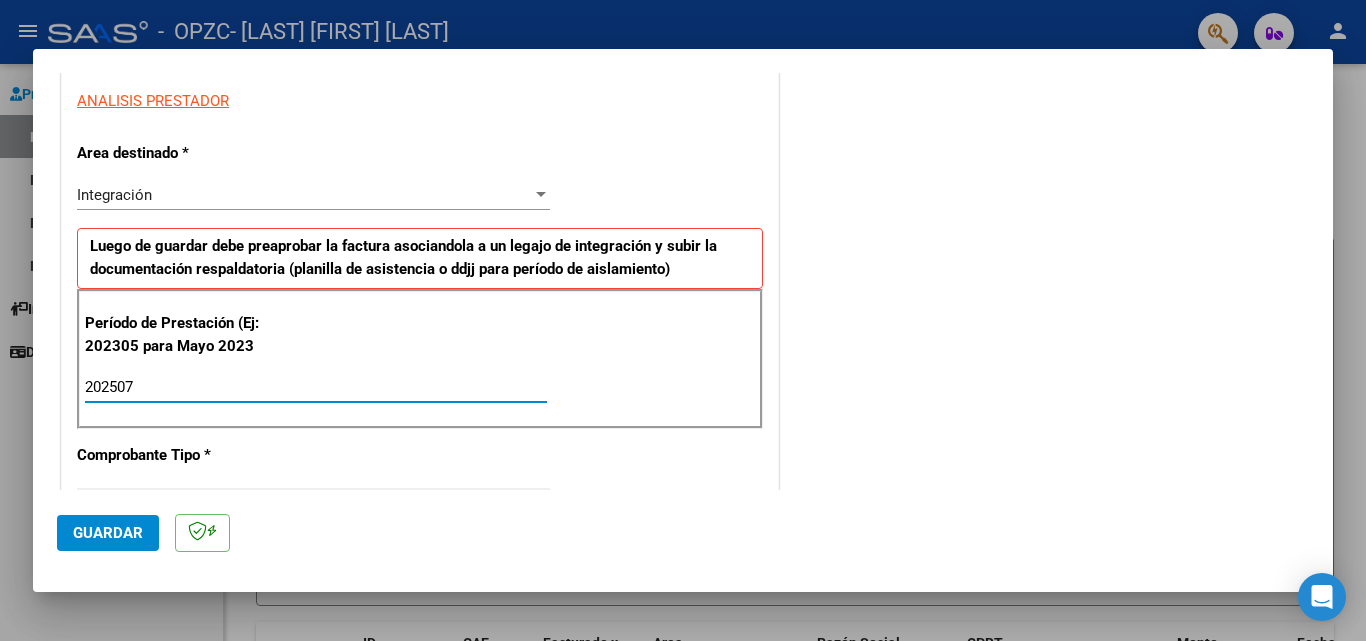 type on "202507" 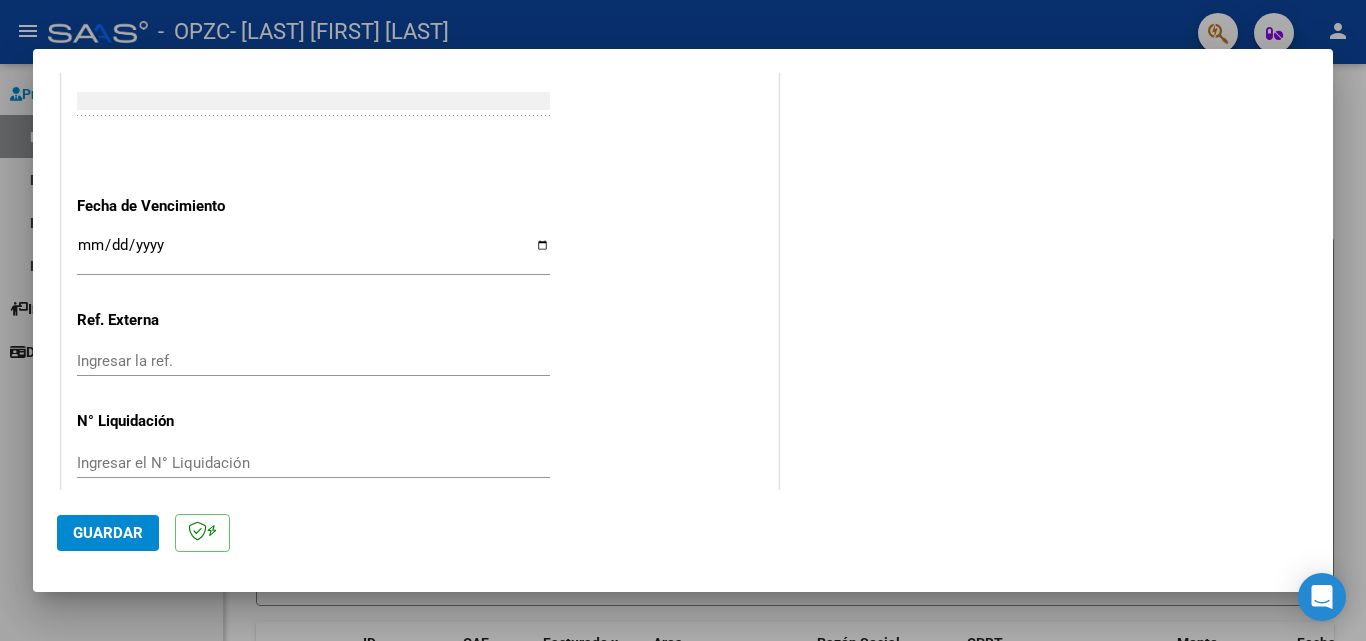 scroll, scrollTop: 1302, scrollLeft: 0, axis: vertical 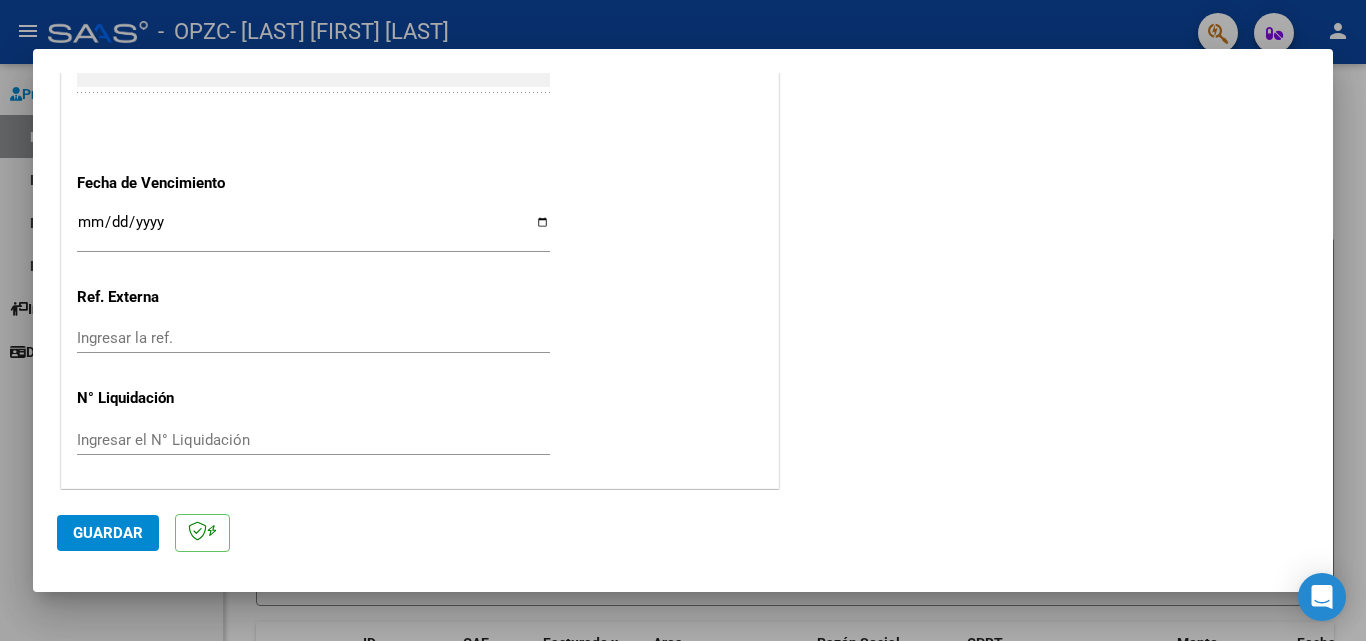 click on "Ingresar la fecha" at bounding box center [313, 230] 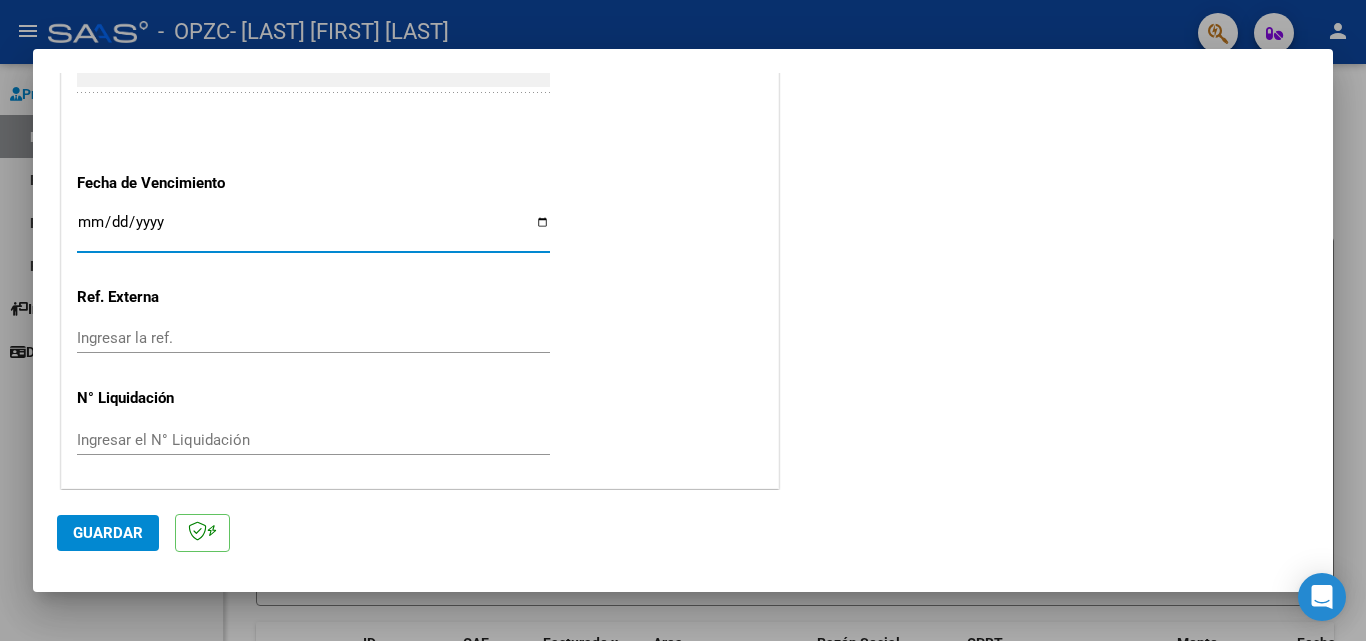 click on "Ingresar la fecha" at bounding box center [313, 230] 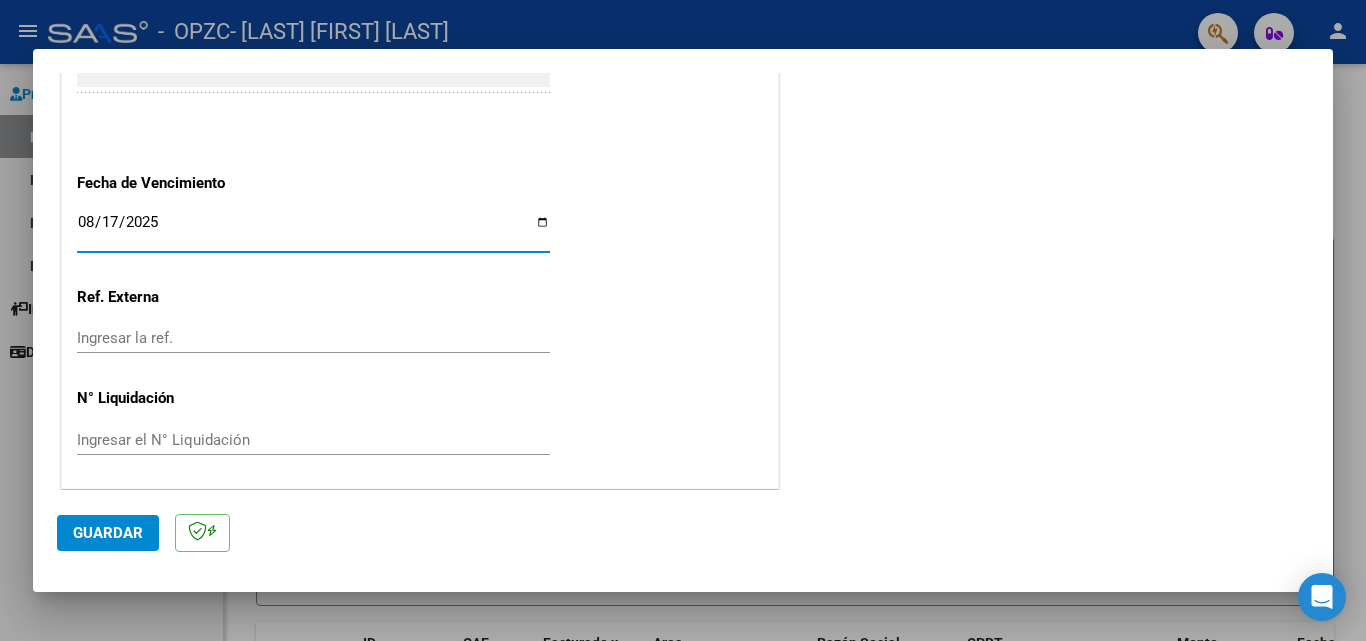 click on "Guardar" 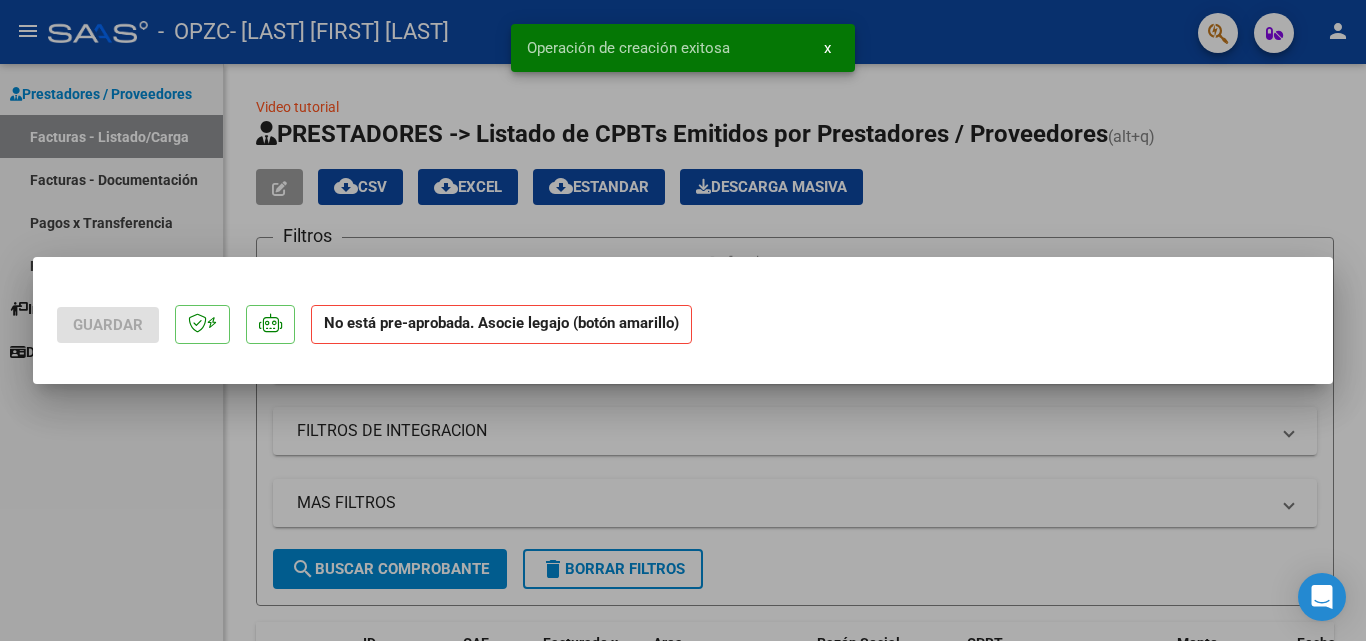 scroll, scrollTop: 0, scrollLeft: 0, axis: both 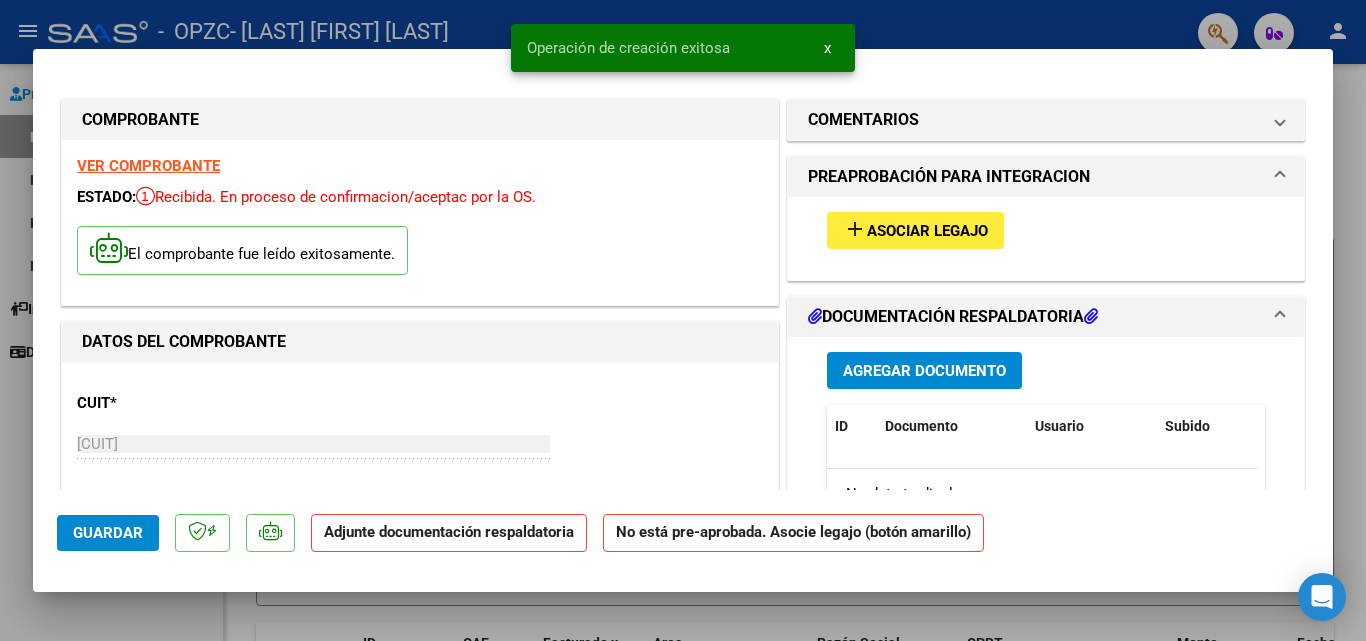 click on "Asociar Legajo" at bounding box center [927, 231] 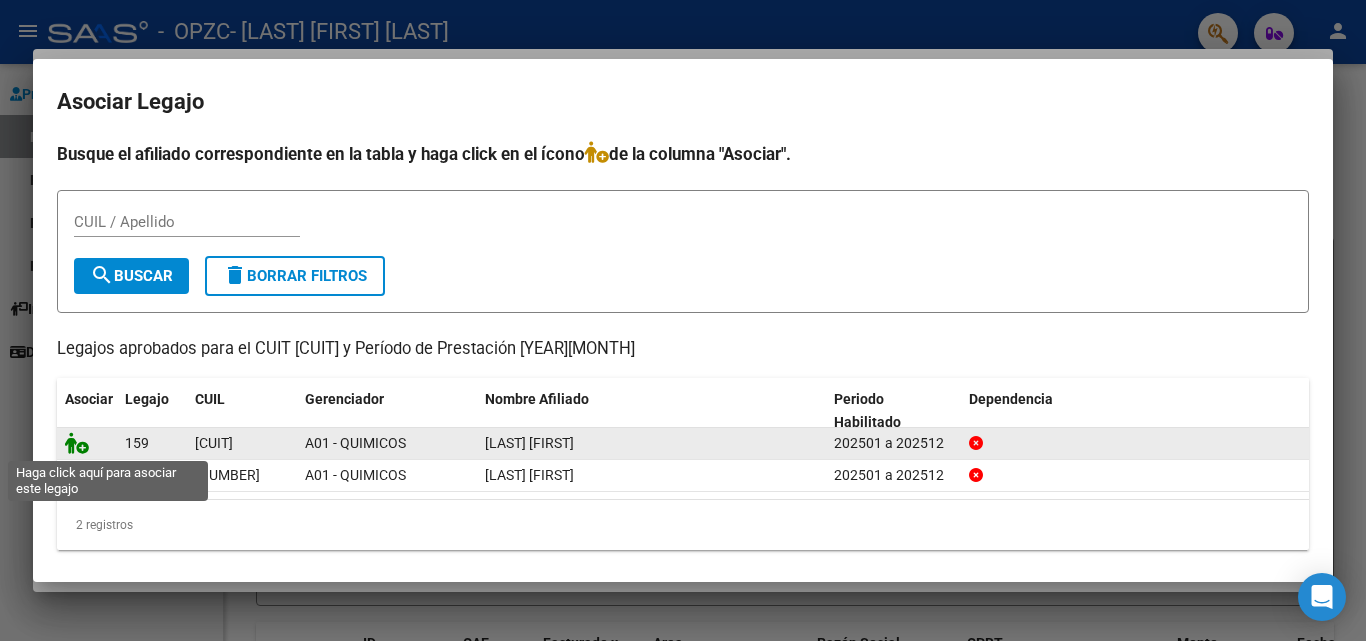 click 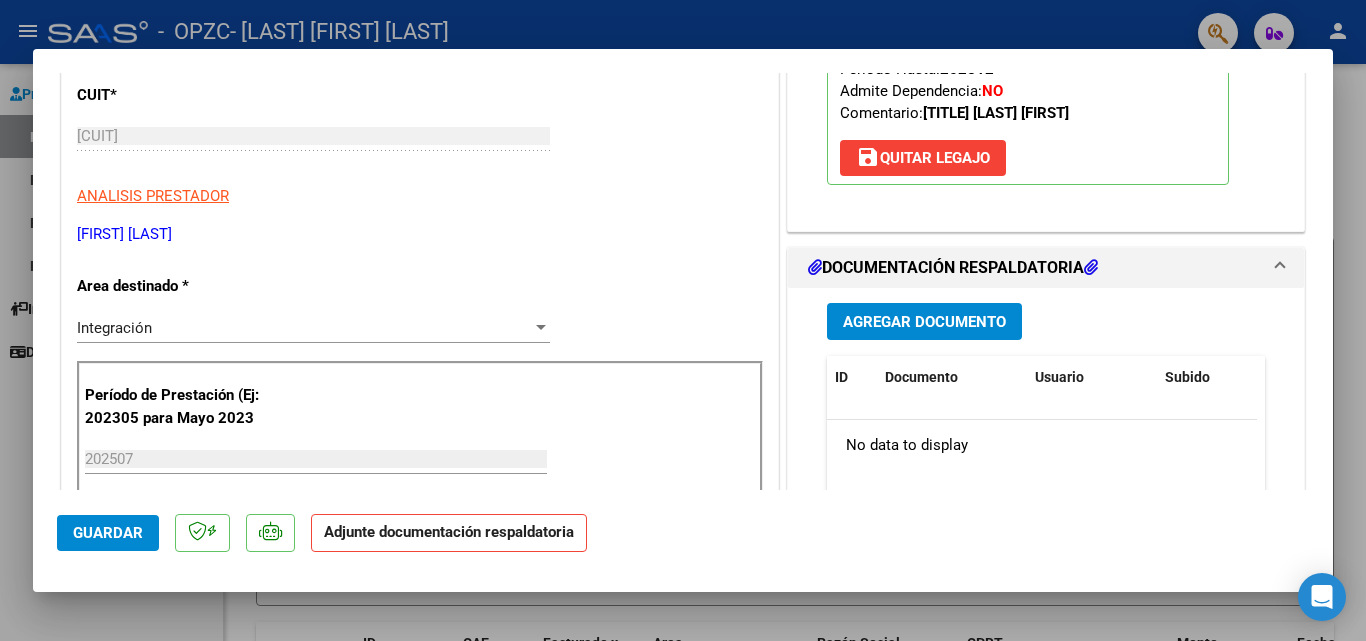 scroll, scrollTop: 392, scrollLeft: 0, axis: vertical 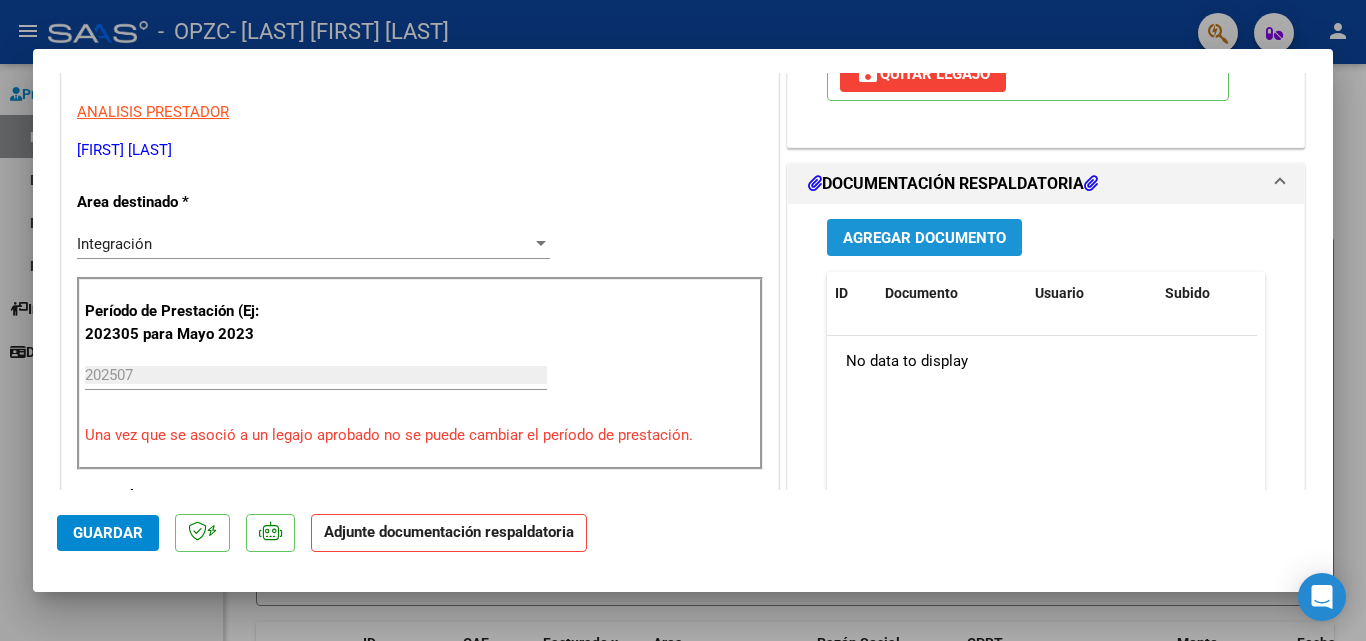 click on "Agregar Documento" at bounding box center [924, 238] 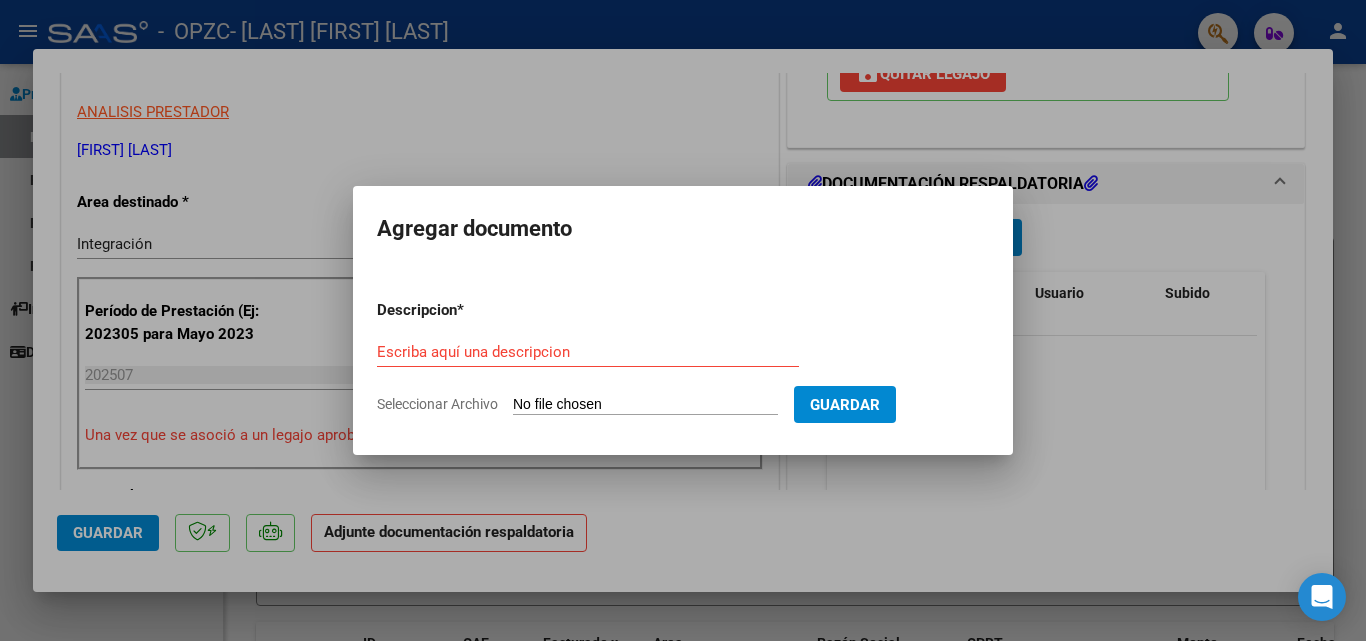 type on "C:\fakepath\ASISTENCIA [DATE] QUÍMICOS - [LAST] [FIRST].pdf" 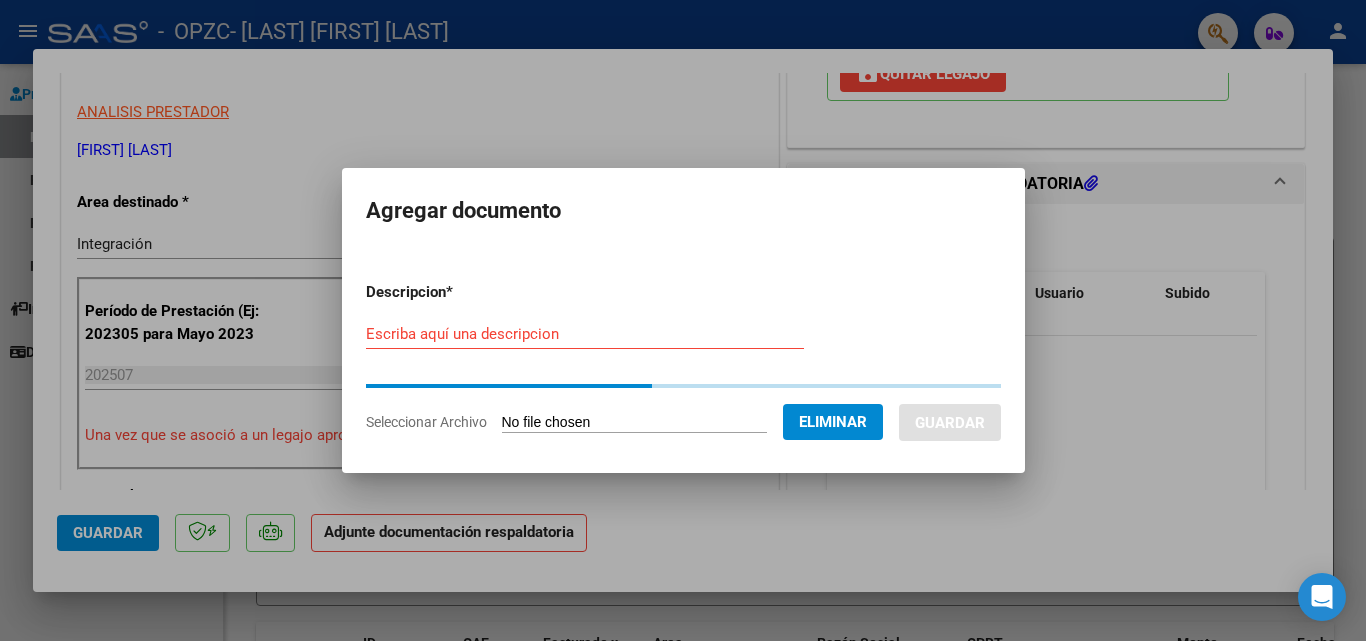 click on "Escriba aquí una descripcion" at bounding box center [585, 334] 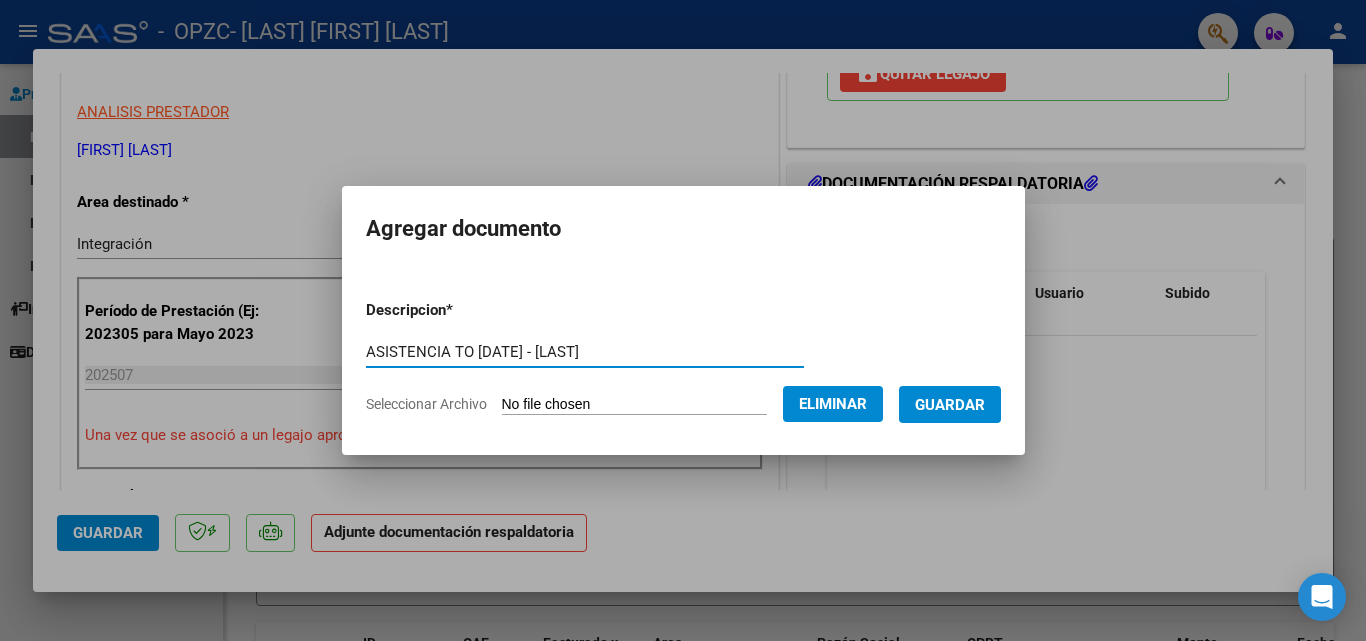 type on "ASISTENCIA TO [DATE] - [LAST]" 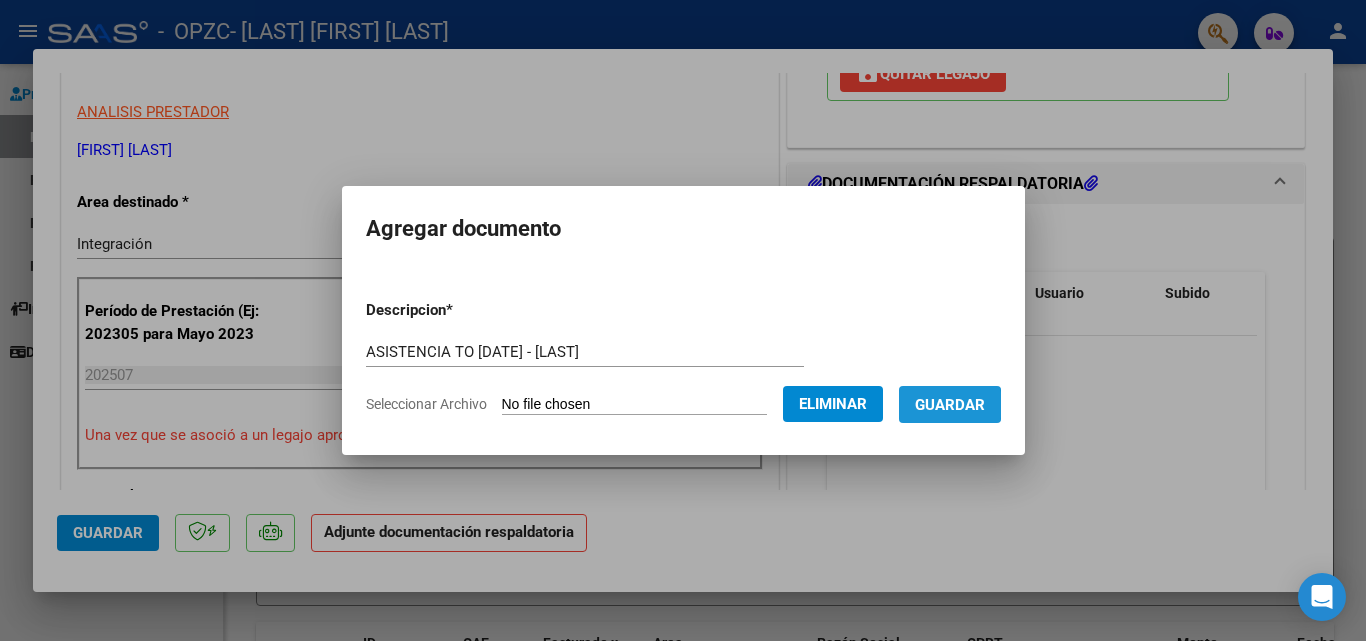 click on "Guardar" at bounding box center [950, 405] 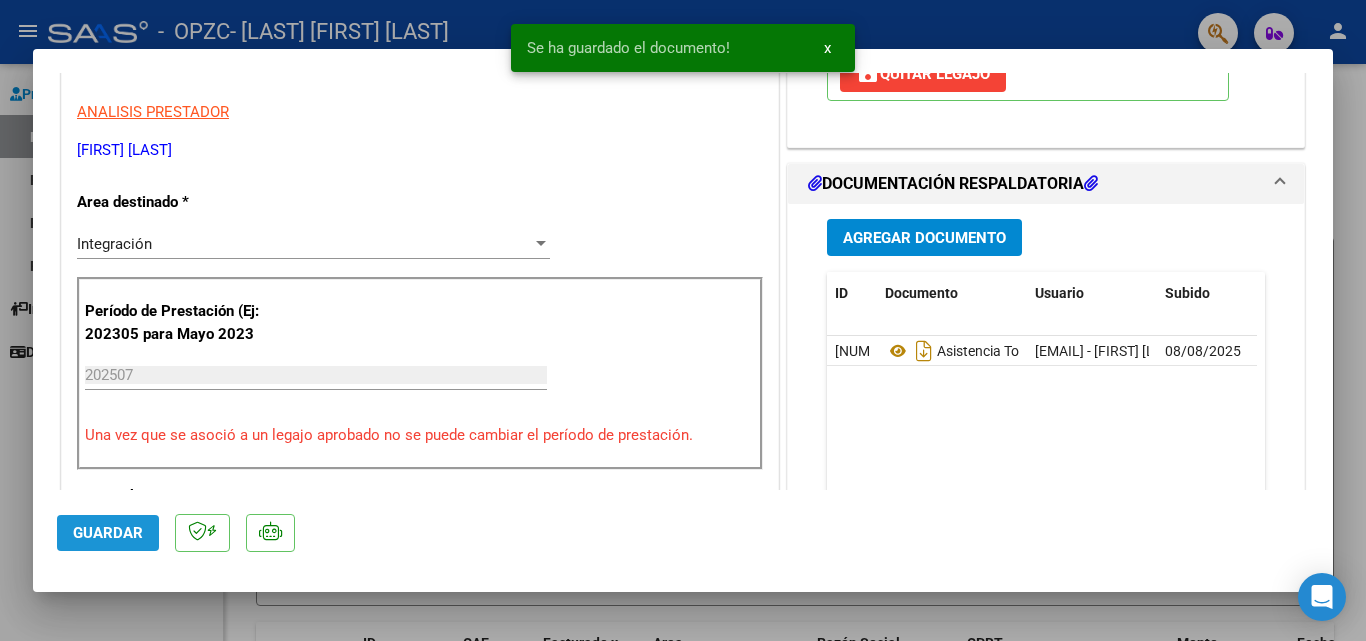 click on "Guardar" 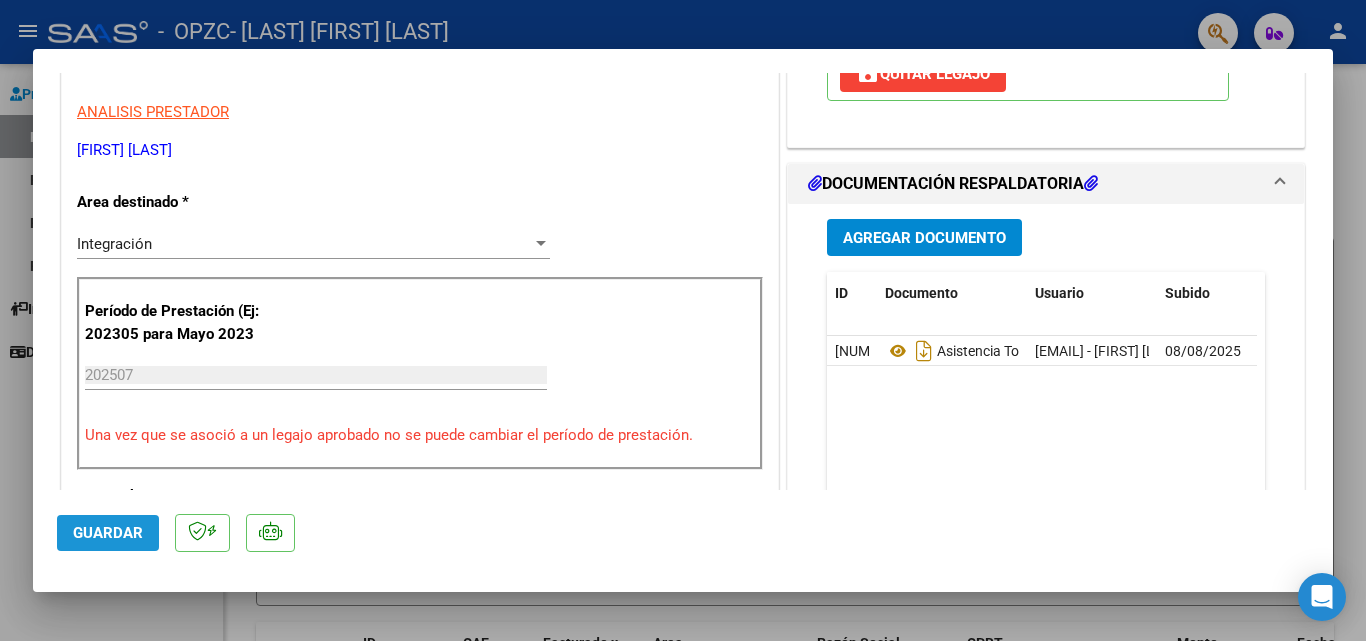 click on "Guardar" 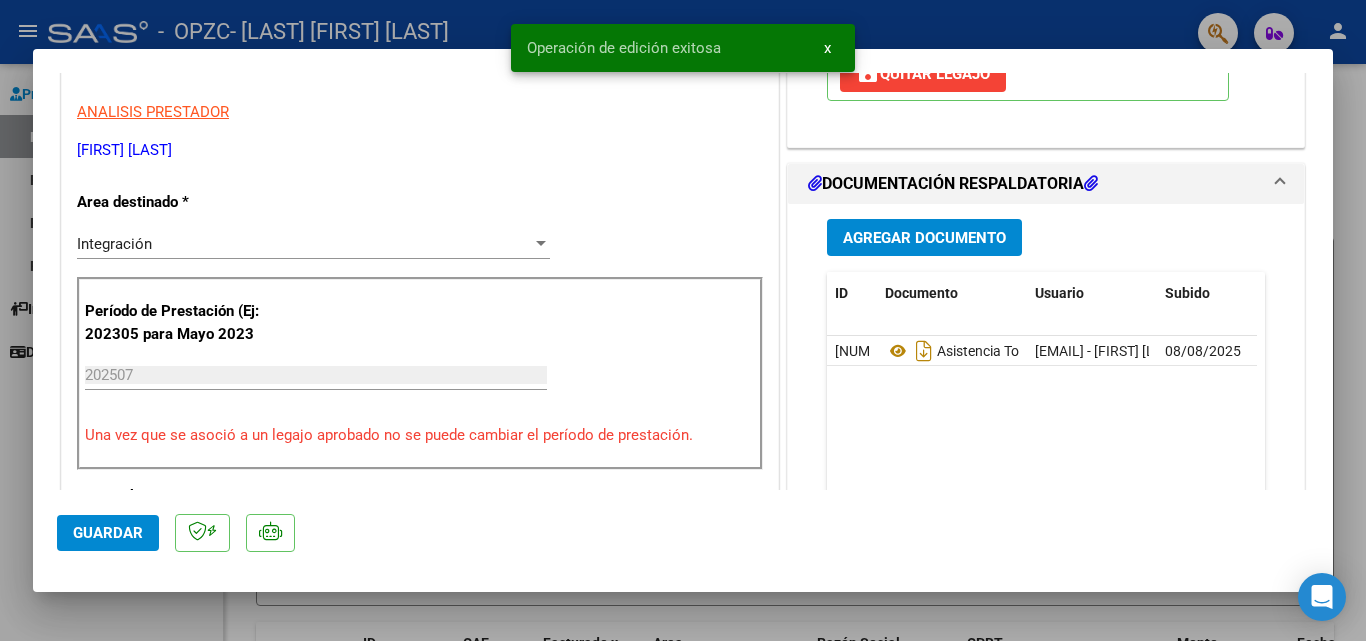 click at bounding box center [683, 320] 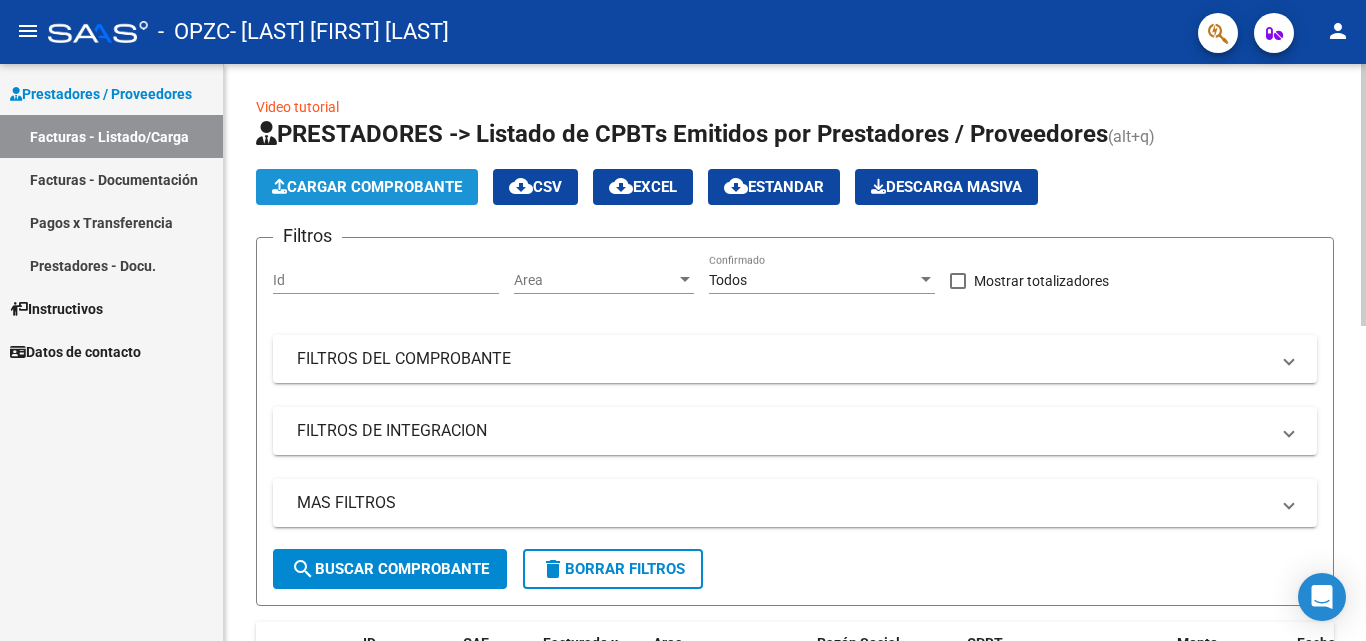 click on "Cargar Comprobante" 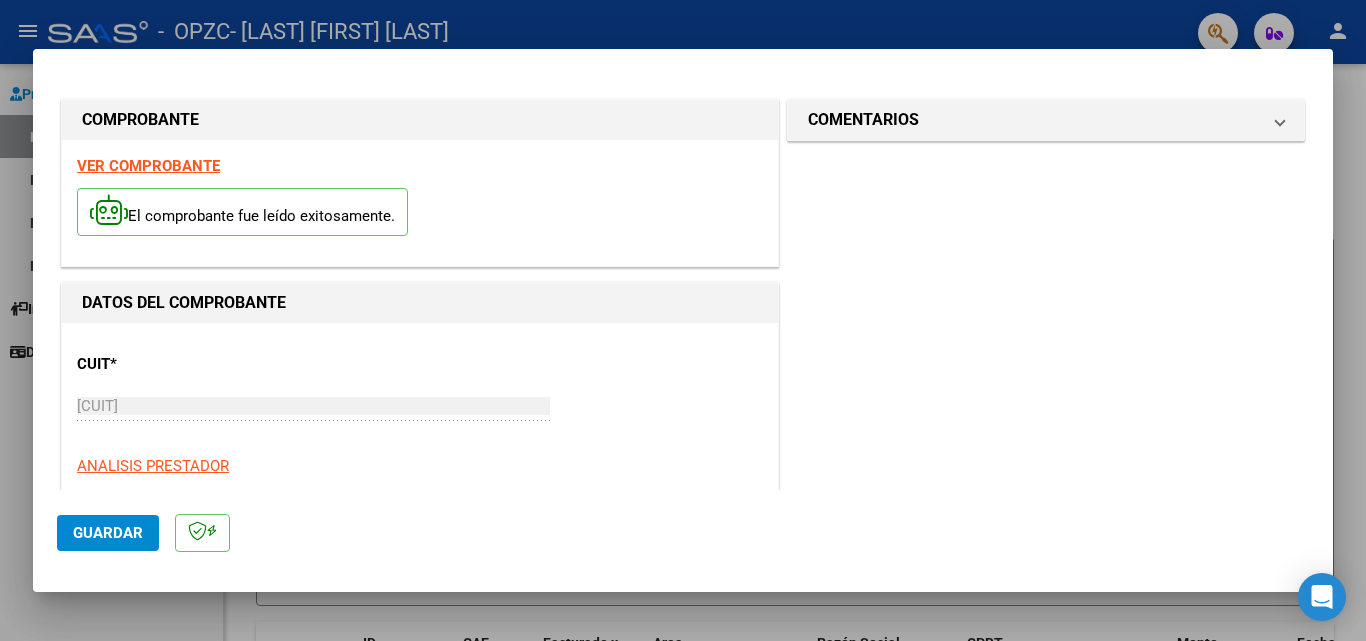 click on "CUIT  *   [CUIT] Ingresar CUIT  ANALISIS PRESTADOR" at bounding box center (420, 407) 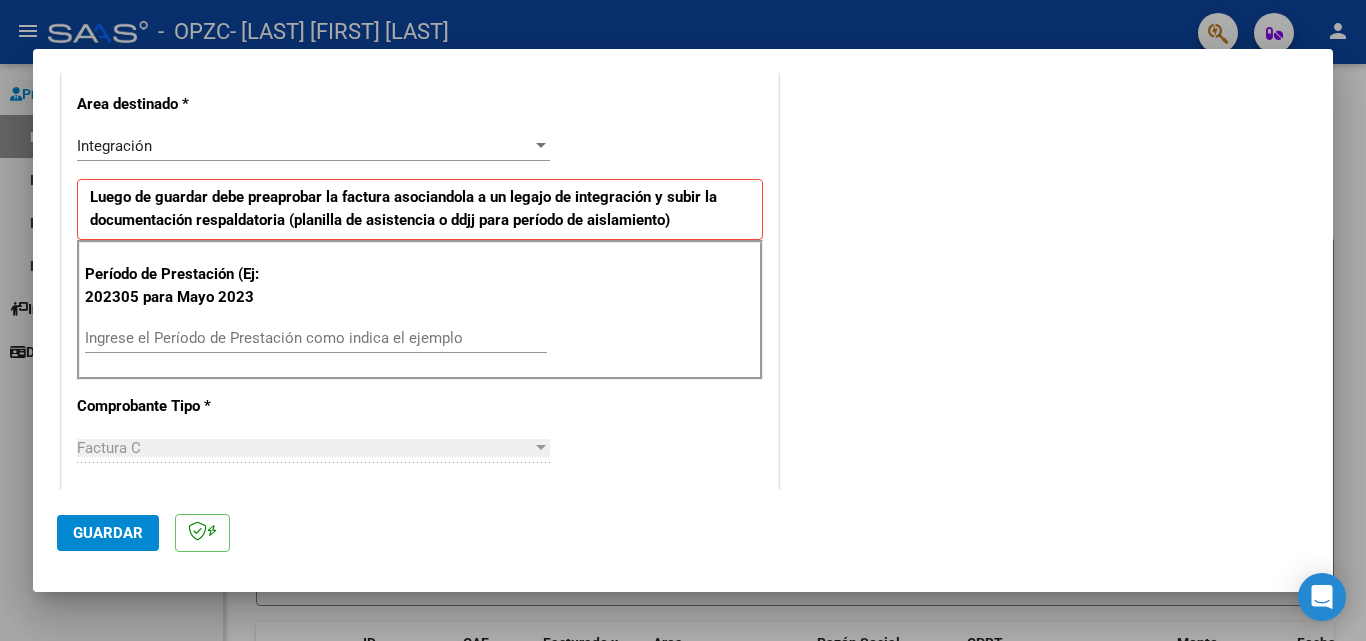 scroll, scrollTop: 545, scrollLeft: 0, axis: vertical 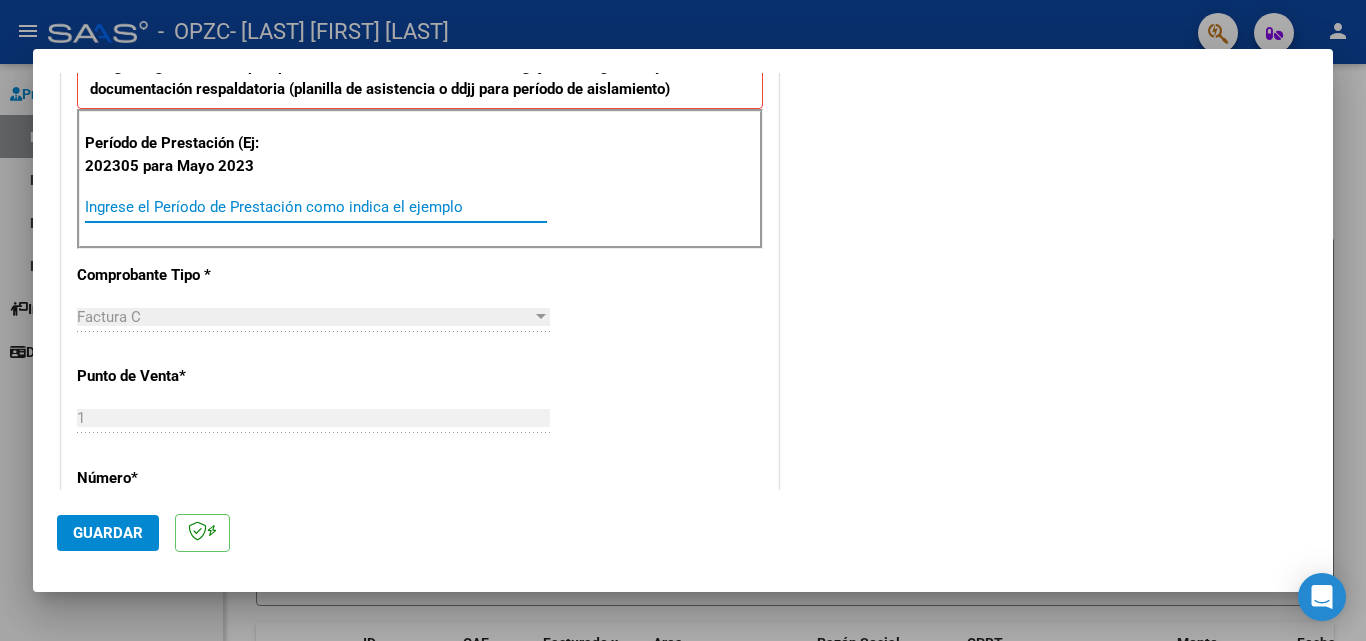 click on "Ingrese el Período de Prestación como indica el ejemplo" at bounding box center [316, 207] 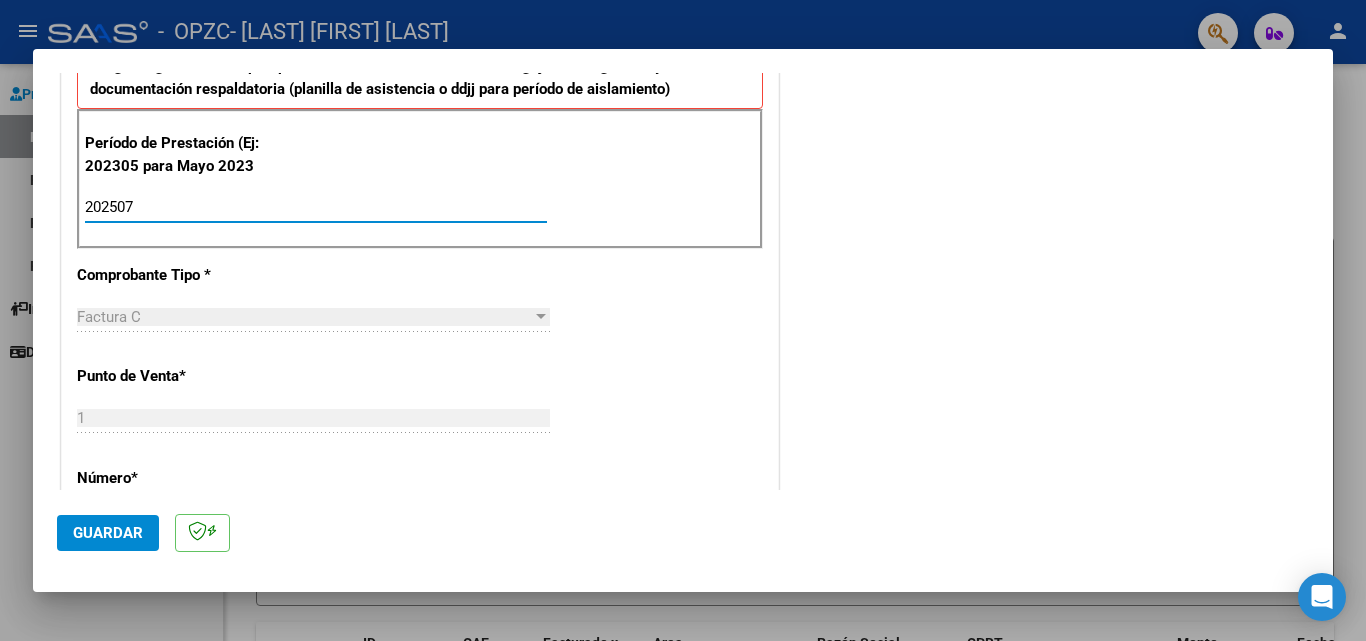 type on "202507" 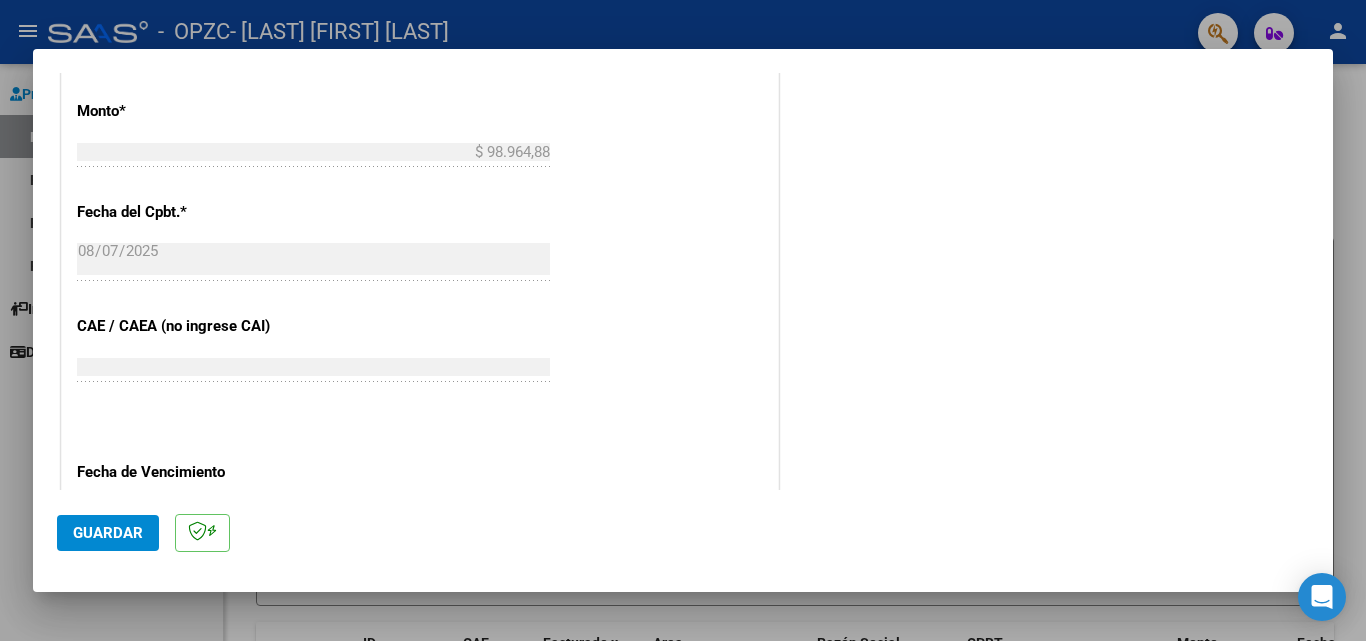 scroll, scrollTop: 1031, scrollLeft: 0, axis: vertical 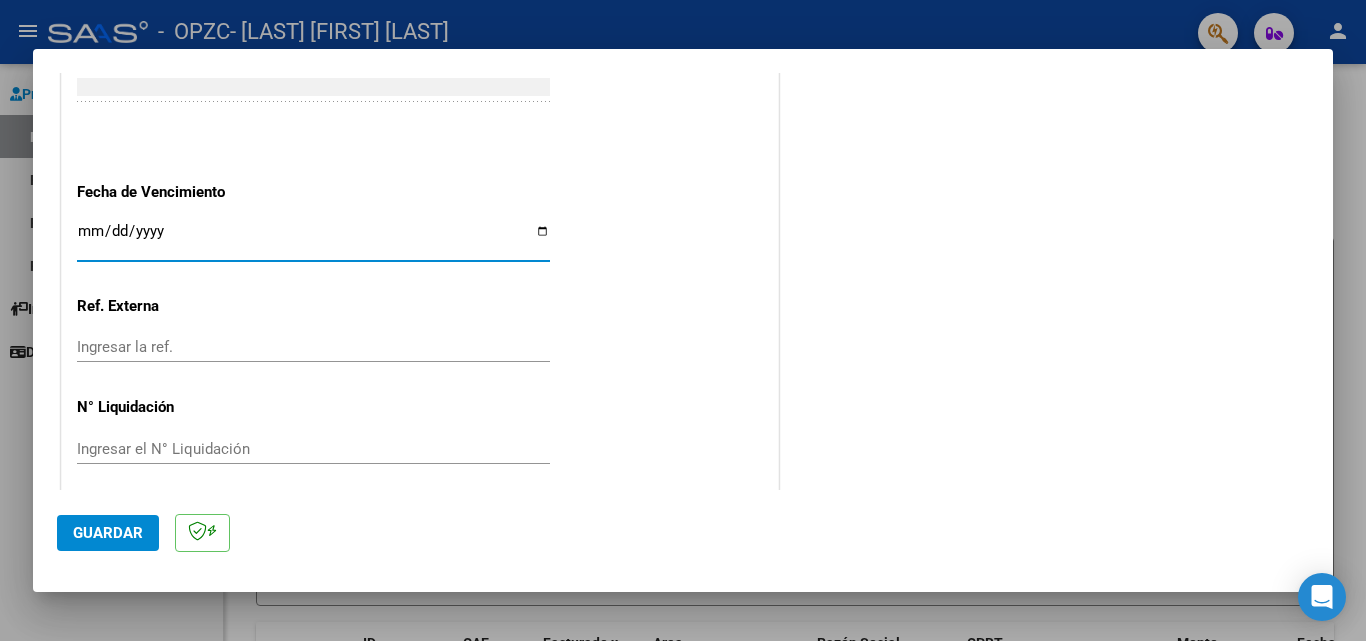 click on "Ingresar la fecha" at bounding box center (313, 239) 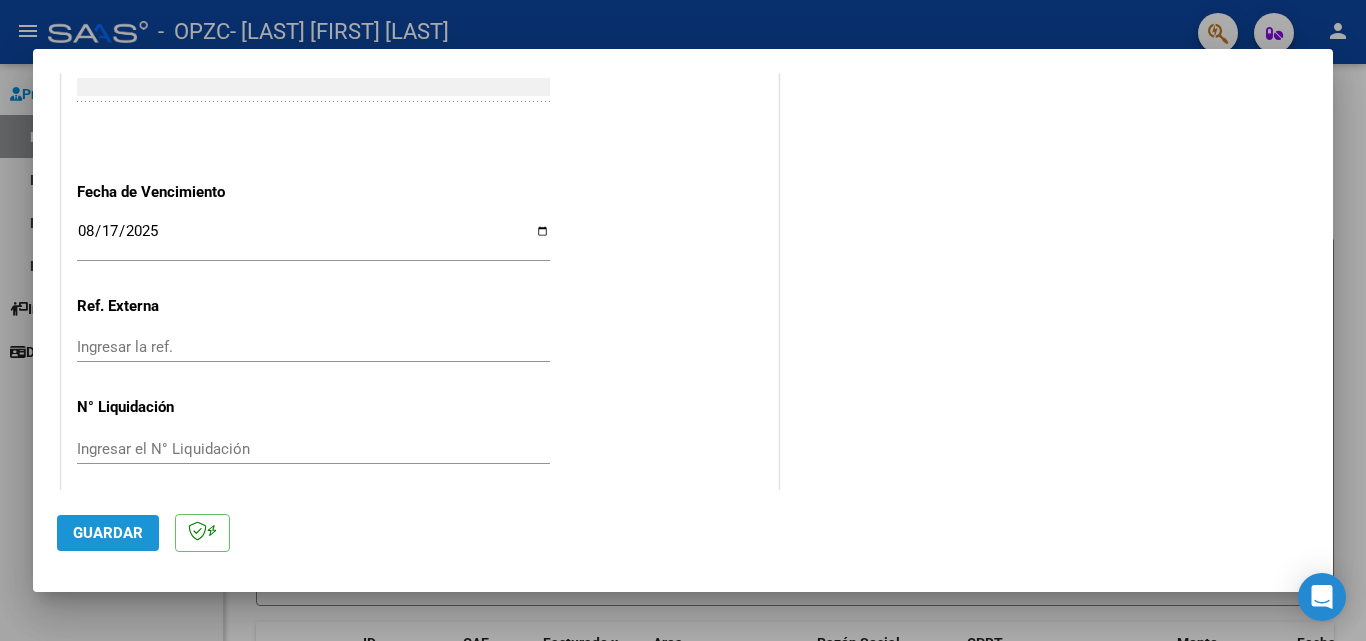 click on "Guardar" 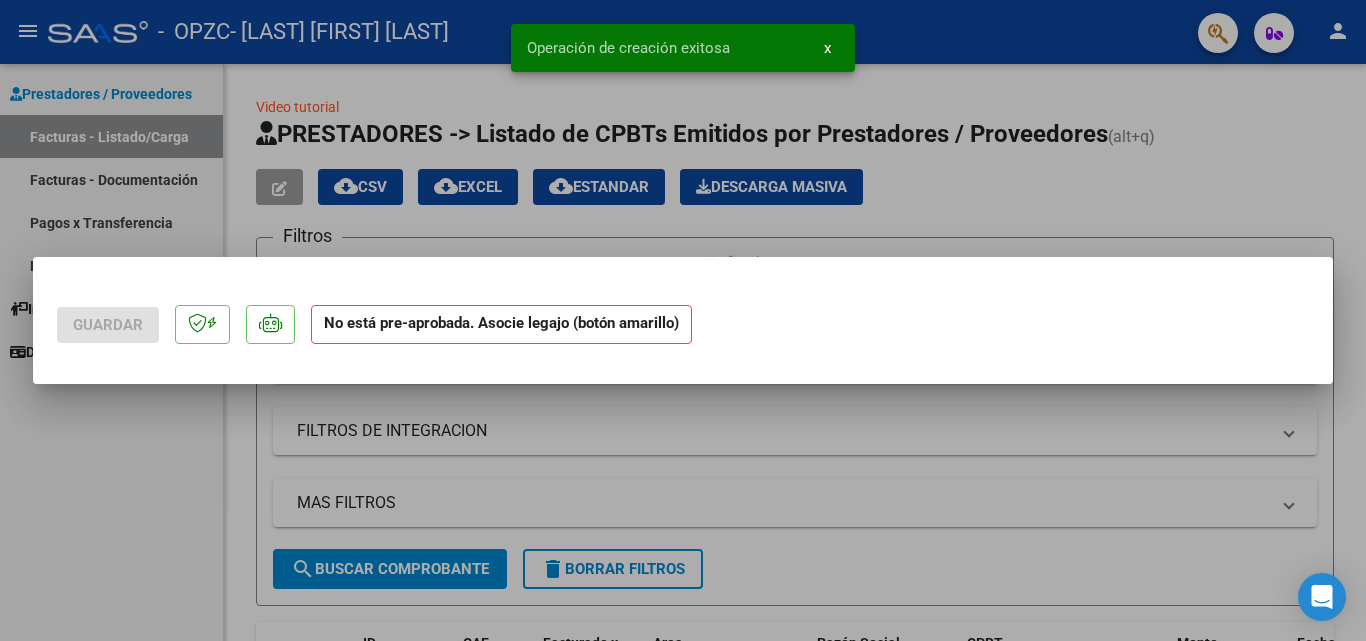 scroll, scrollTop: 0, scrollLeft: 0, axis: both 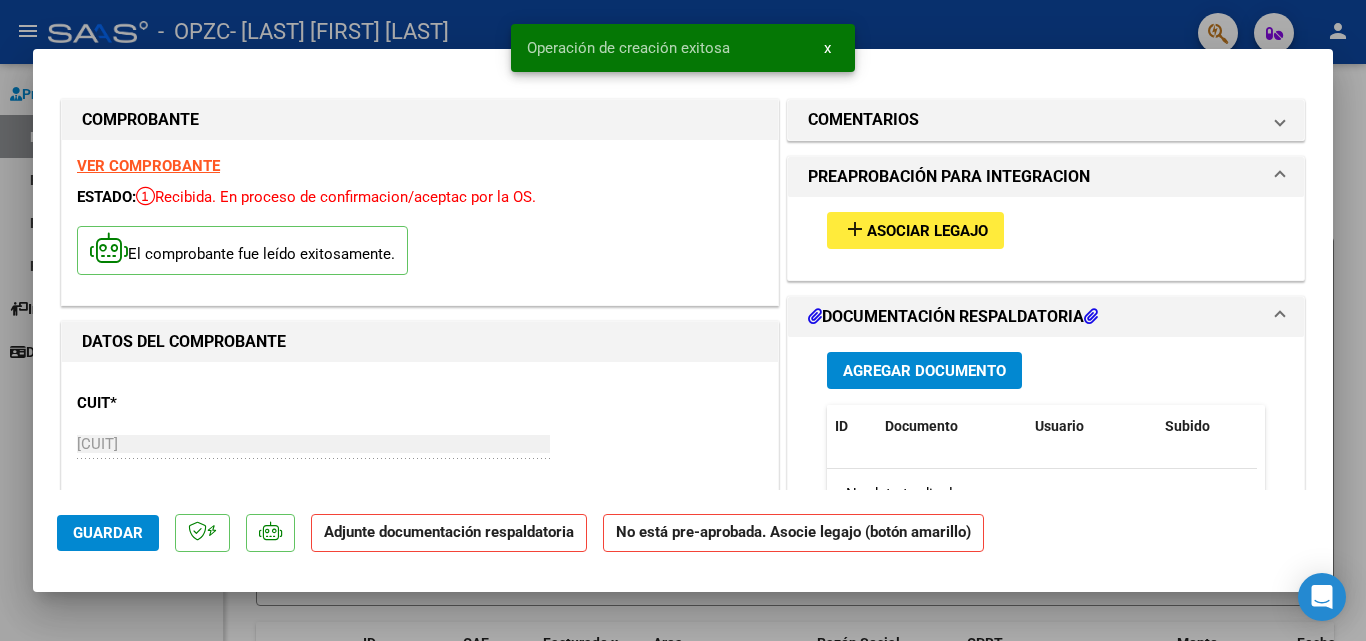 click on "add" at bounding box center [855, 229] 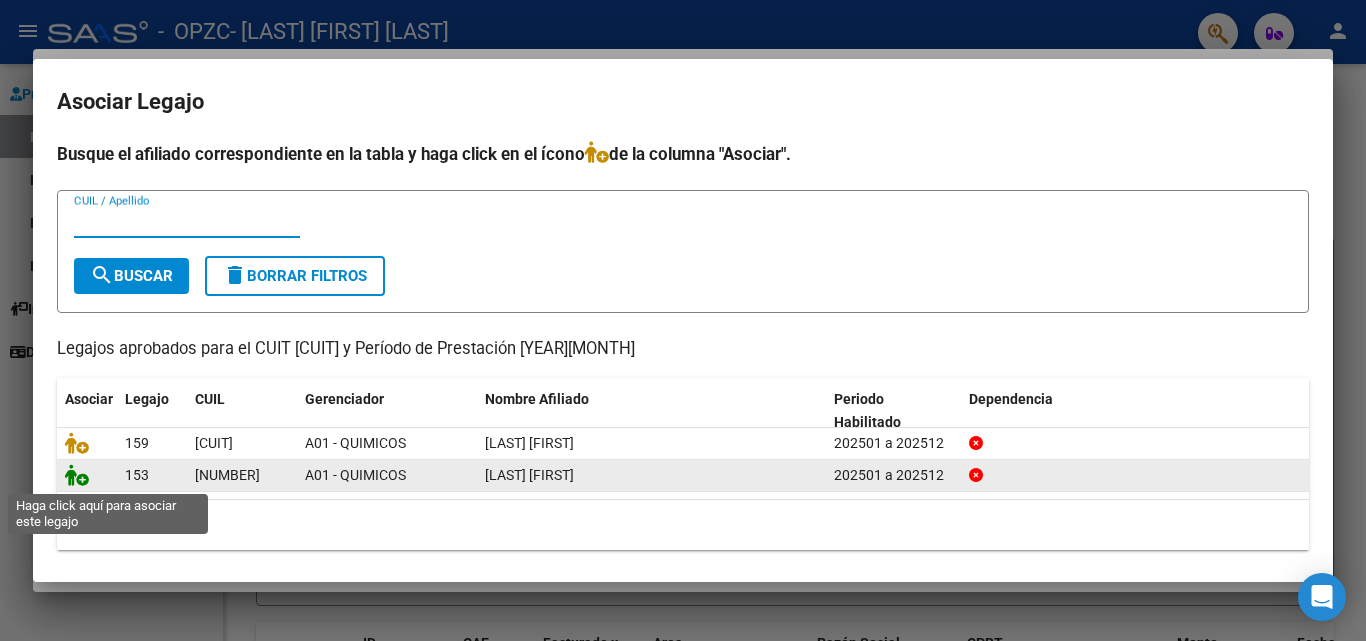click 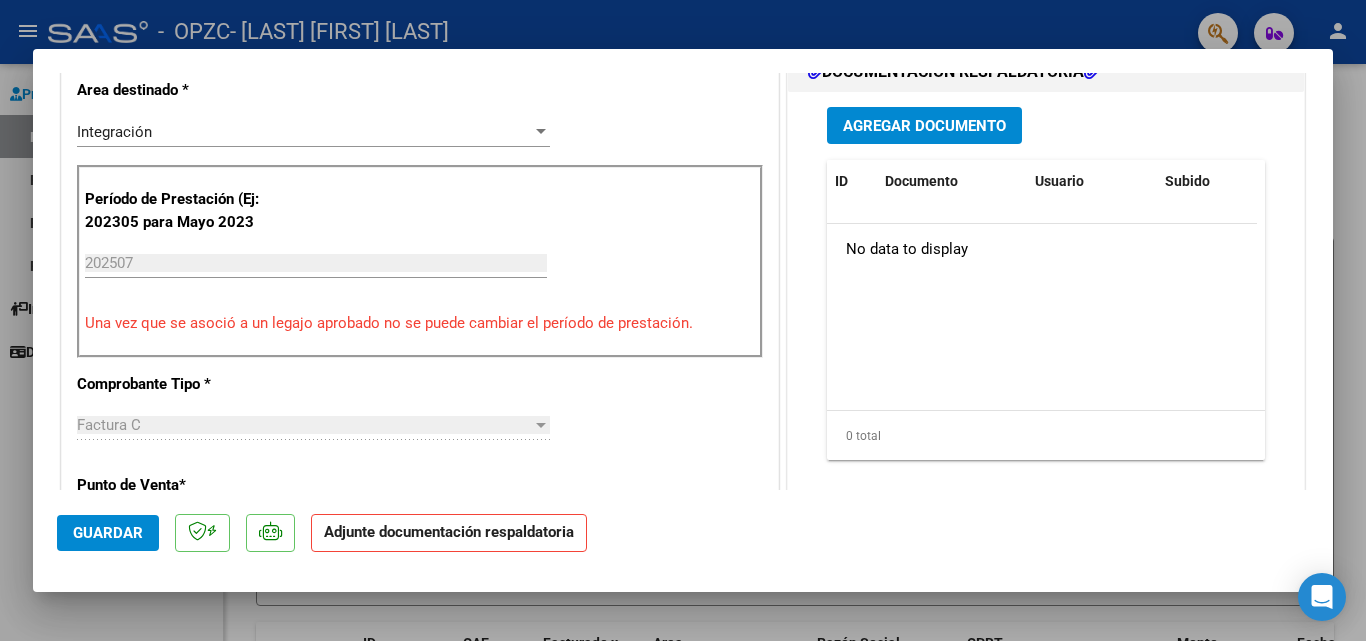 scroll, scrollTop: 481, scrollLeft: 0, axis: vertical 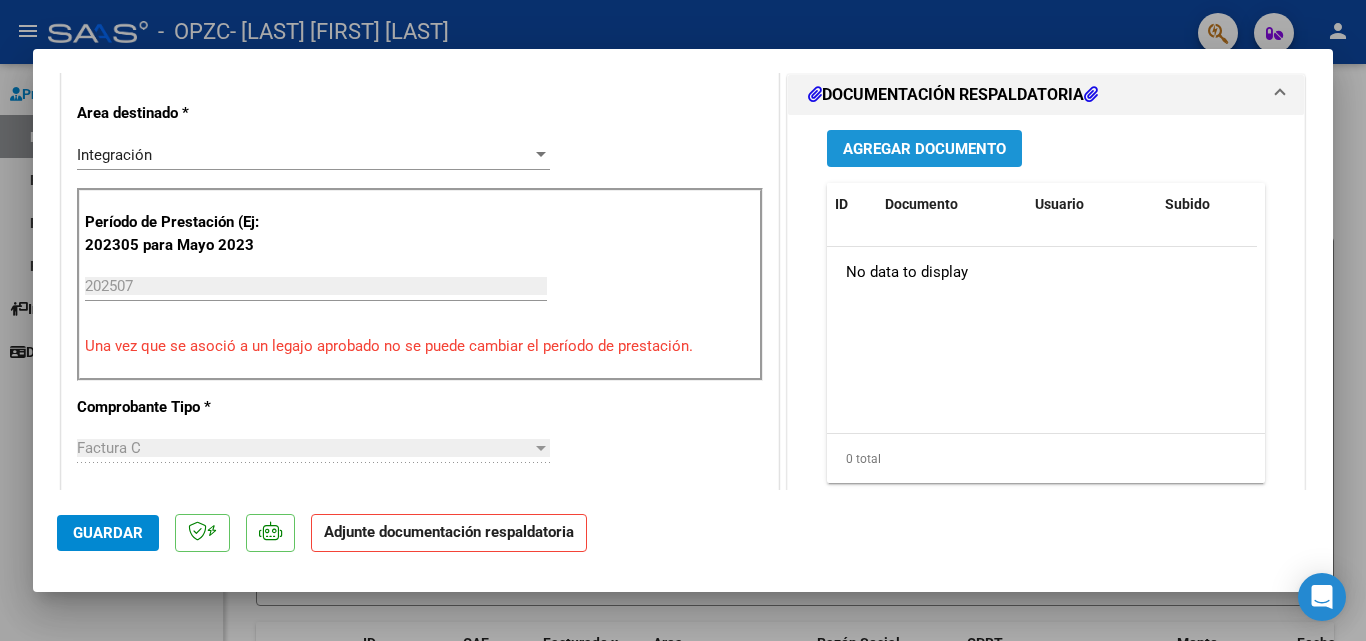 click on "Agregar Documento" at bounding box center [924, 148] 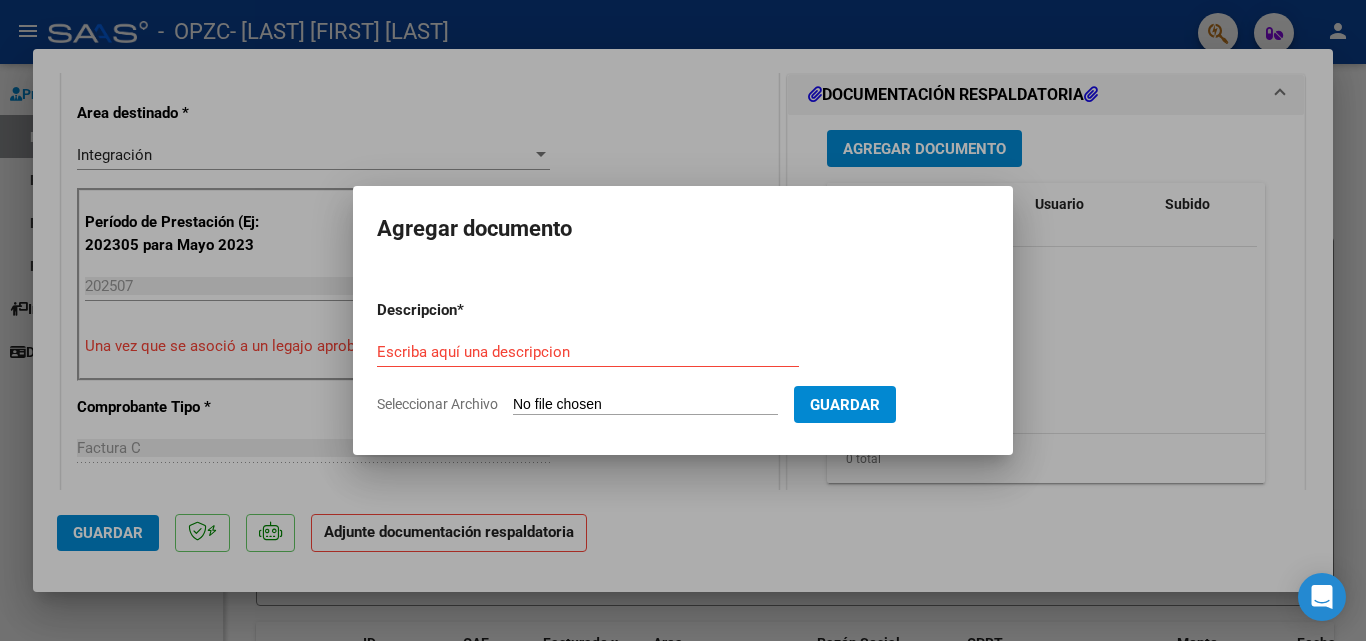 type on "C:\fakepath\ASISTENCIA [DATE] QUIMICOS - [LAST] .pdf" 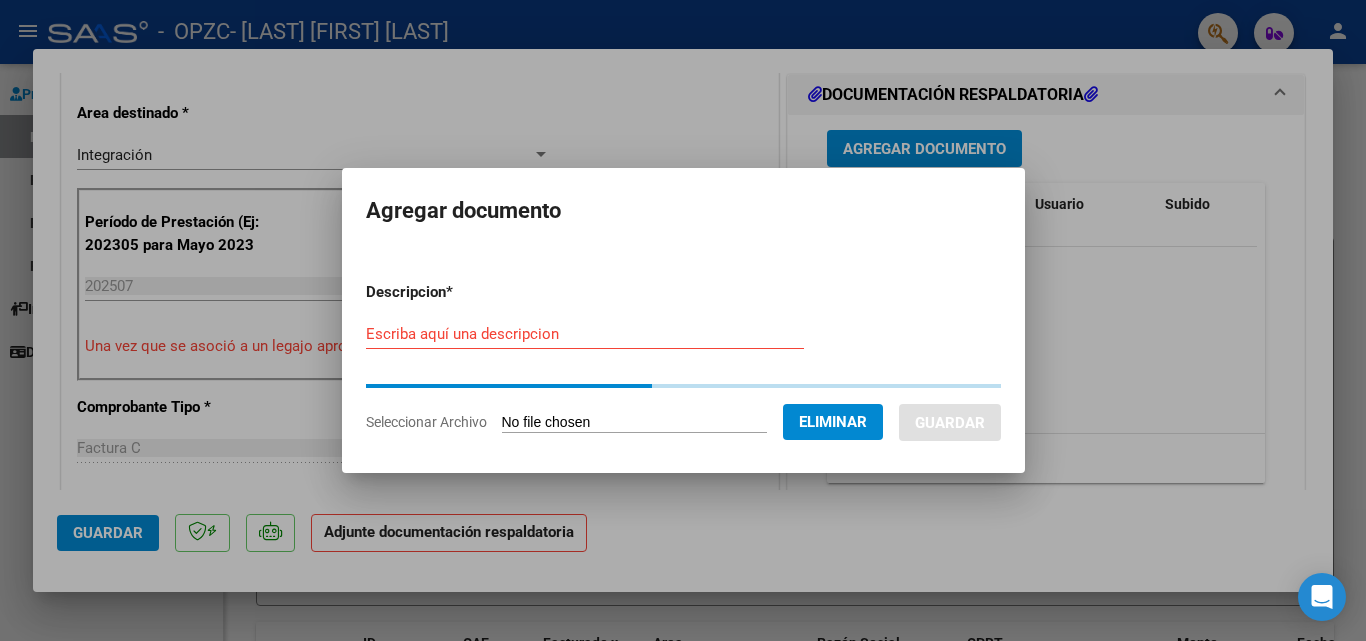 click on "Escriba aquí una descripcion" at bounding box center (585, 334) 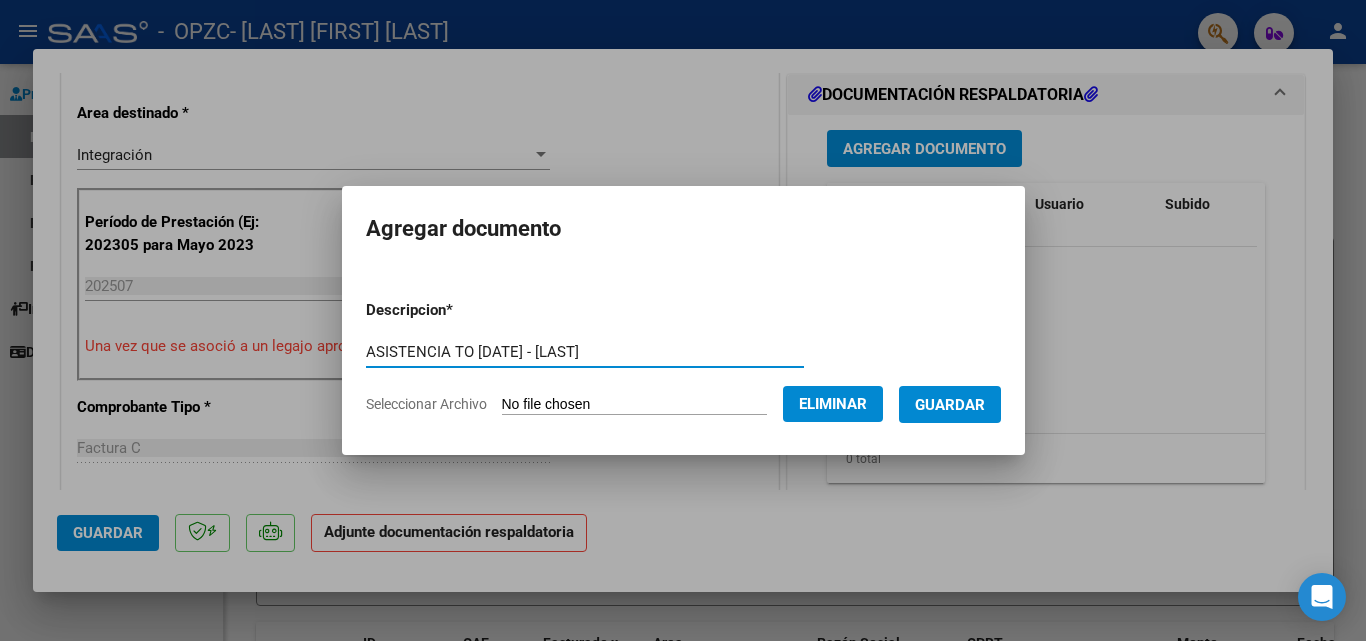 type on "ASISTENCIA TO [DATE] - [LAST]" 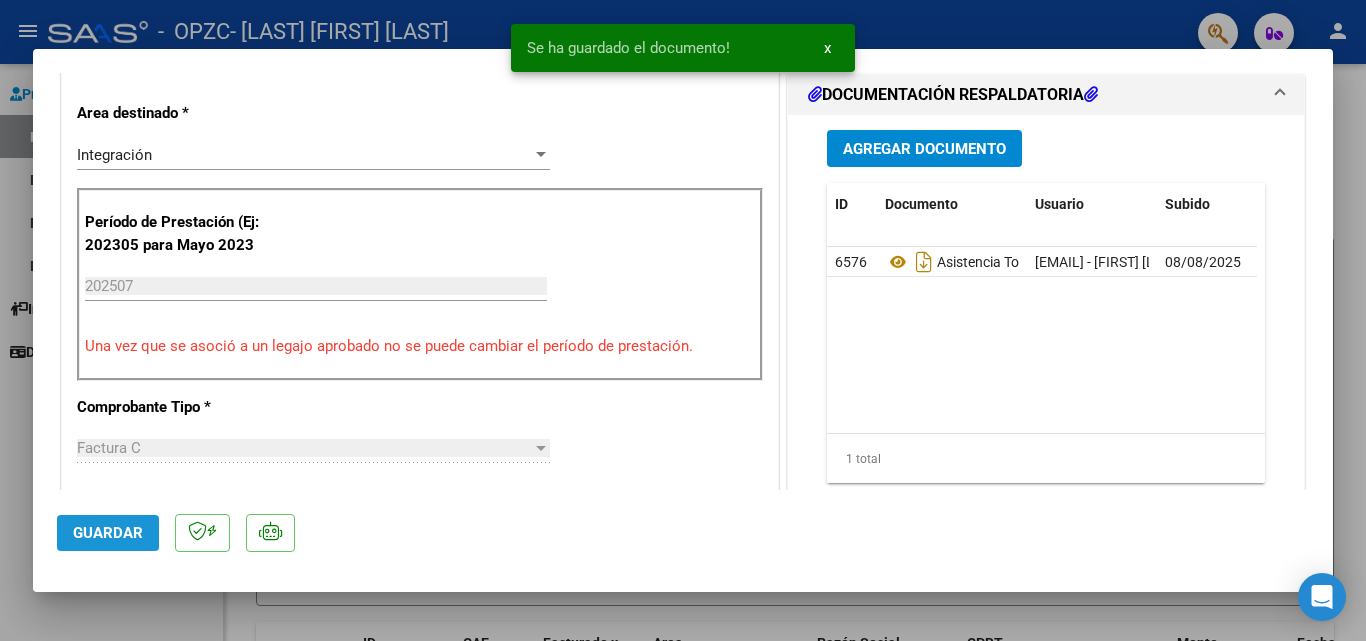 click on "Guardar" 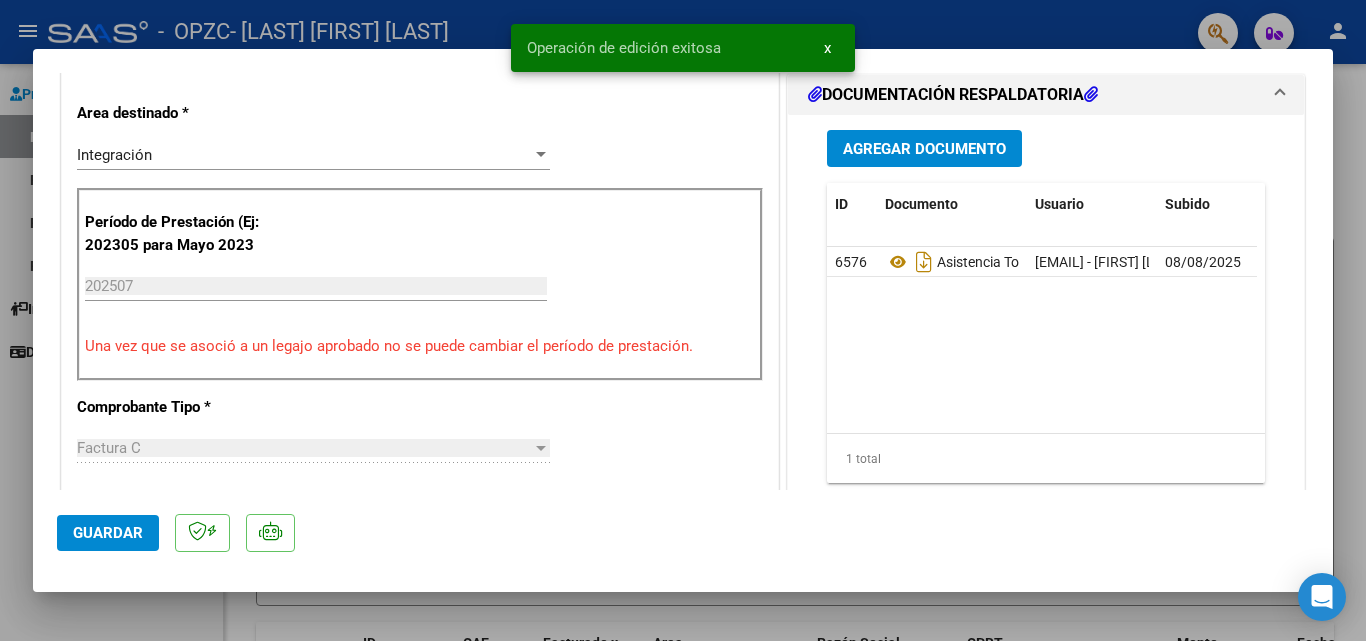 click at bounding box center [683, 320] 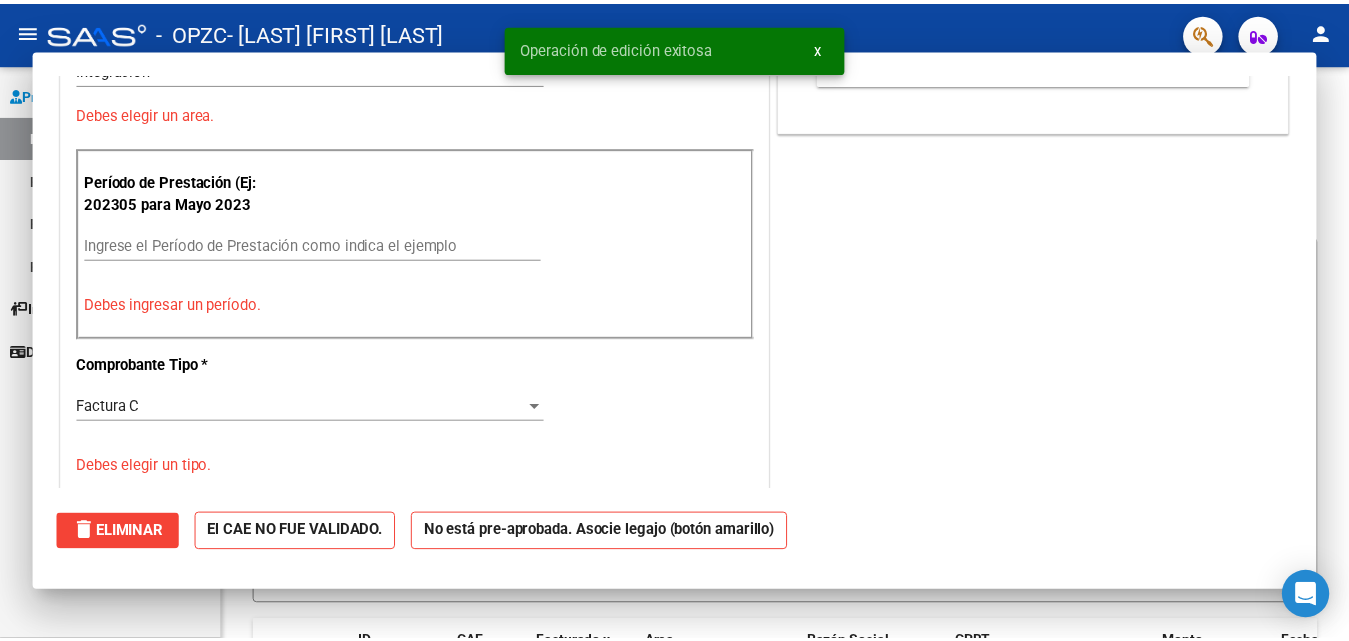 scroll, scrollTop: 0, scrollLeft: 0, axis: both 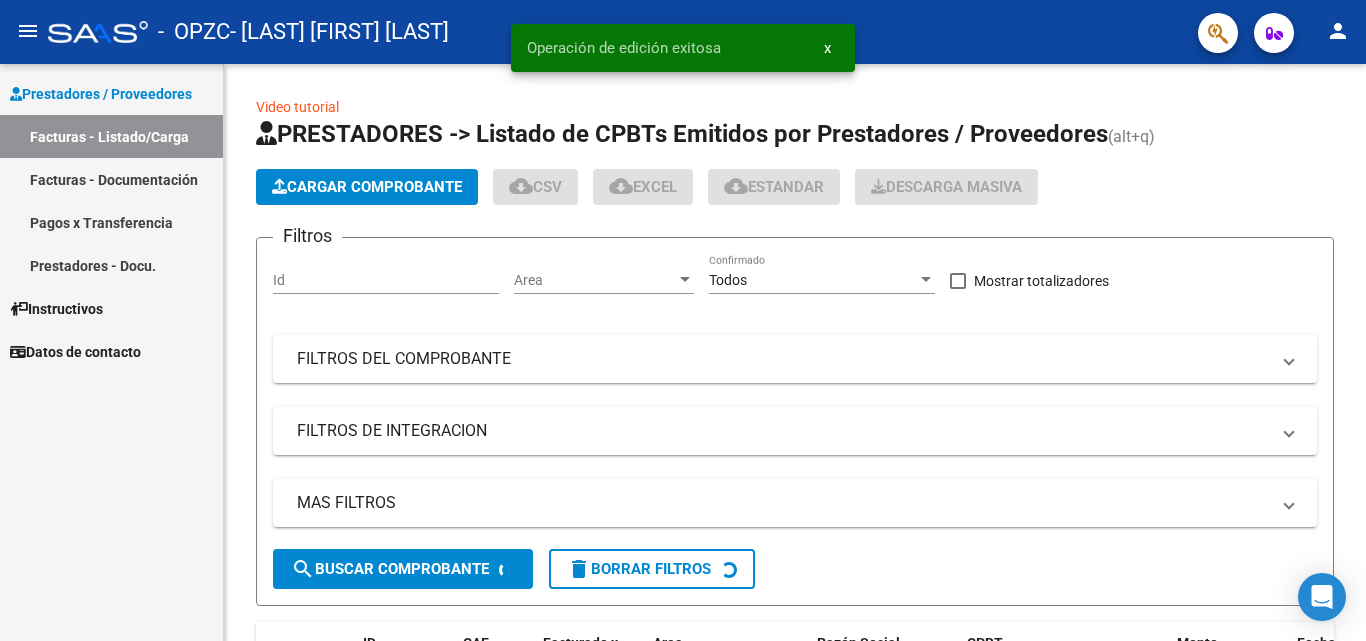 click on "person" 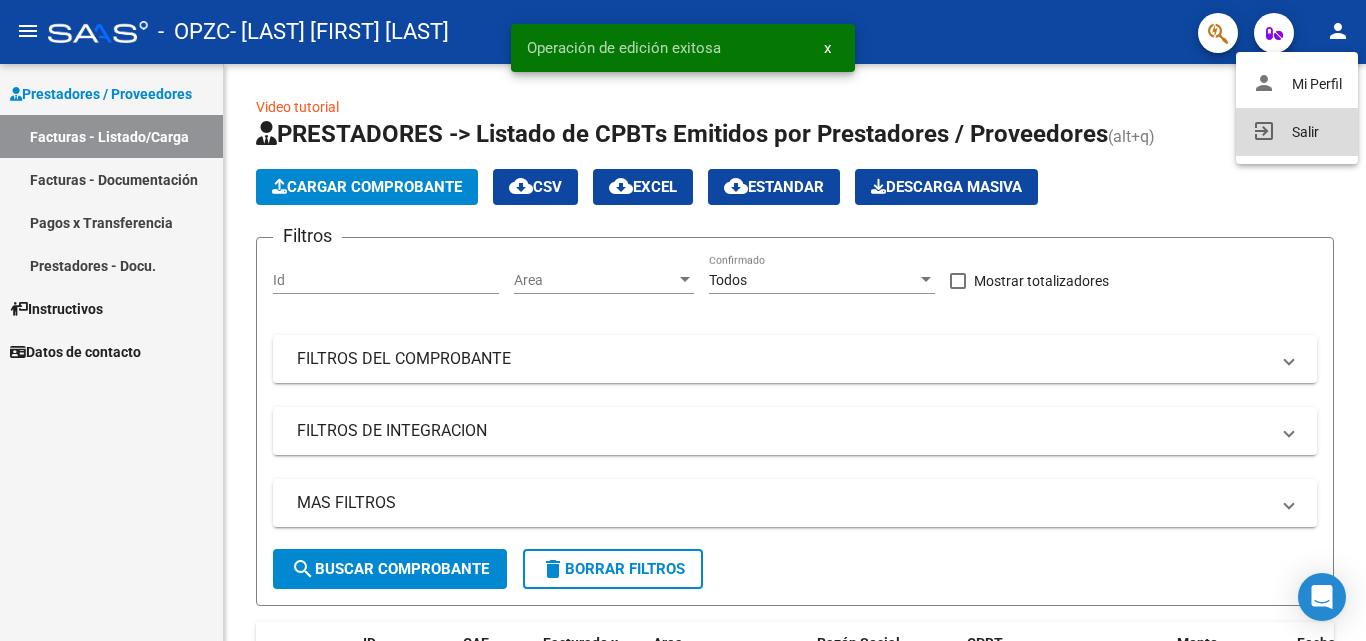 click on "exit_to_app  Salir" at bounding box center [1297, 132] 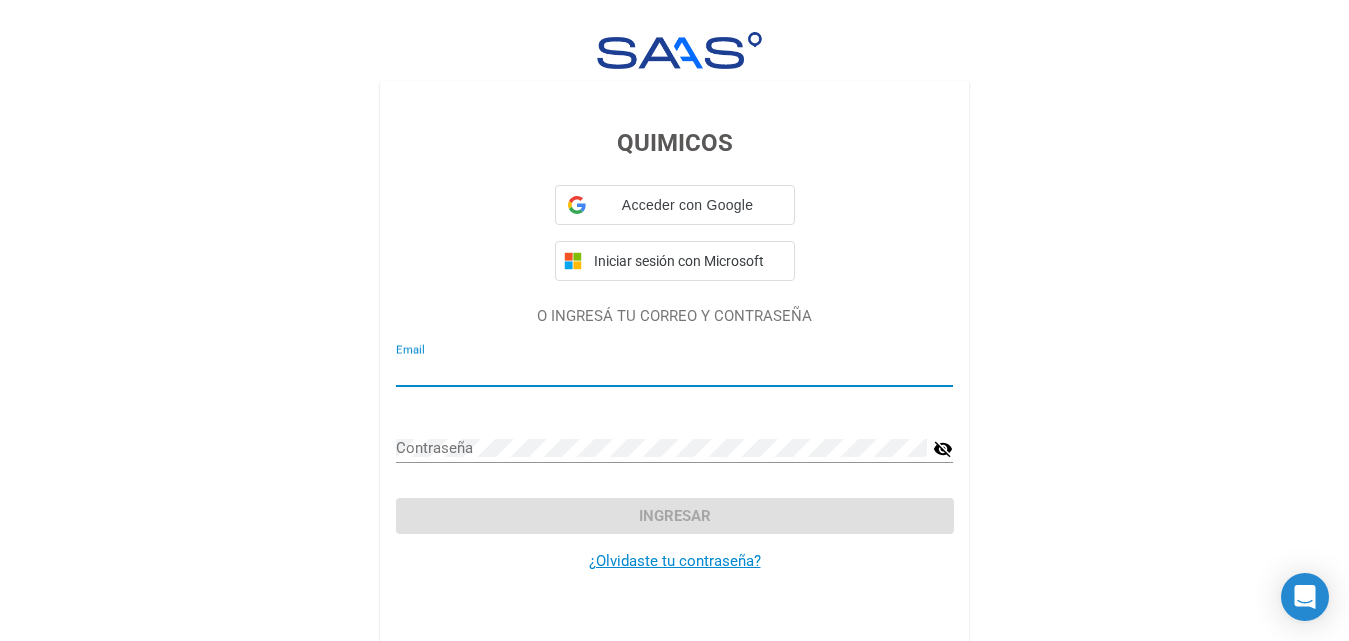 type on "[EMAIL]" 